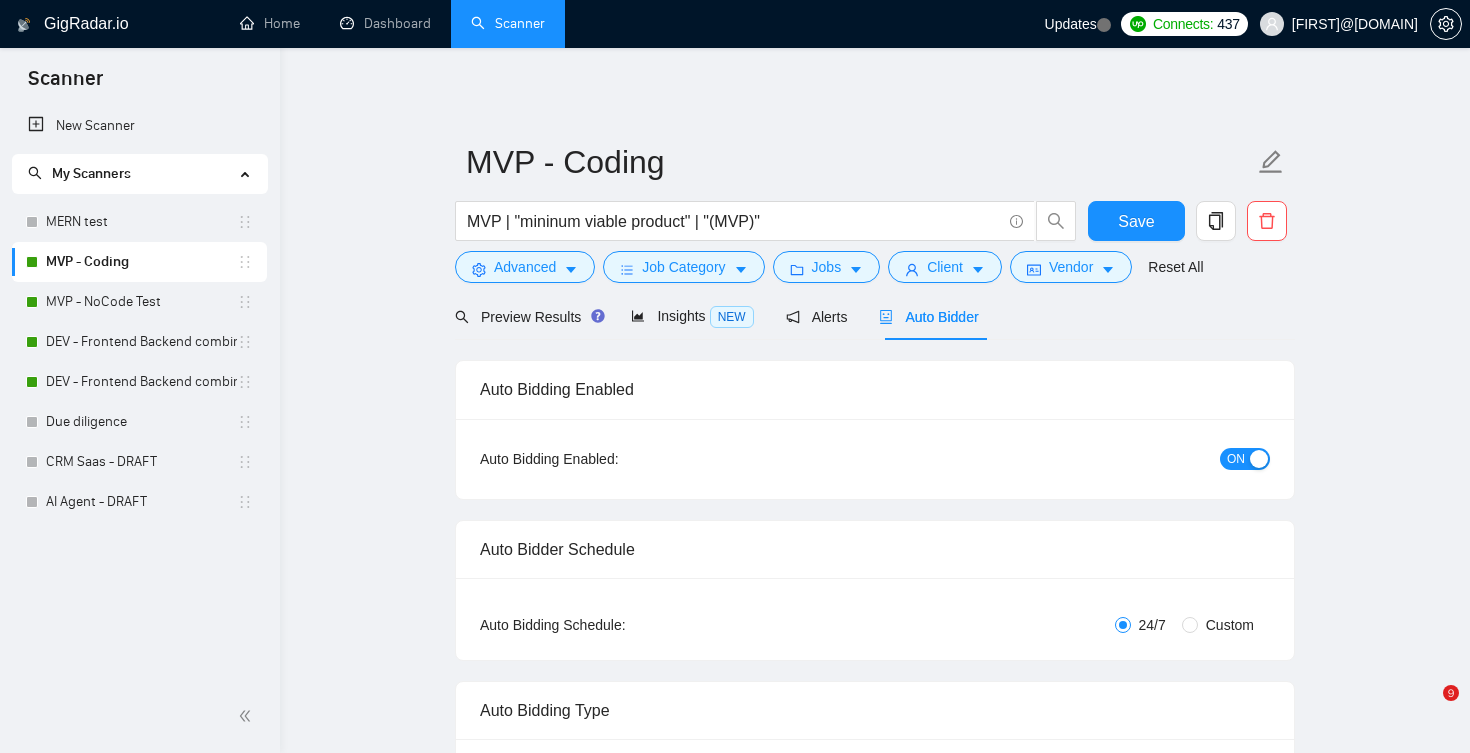 scroll, scrollTop: 0, scrollLeft: 0, axis: both 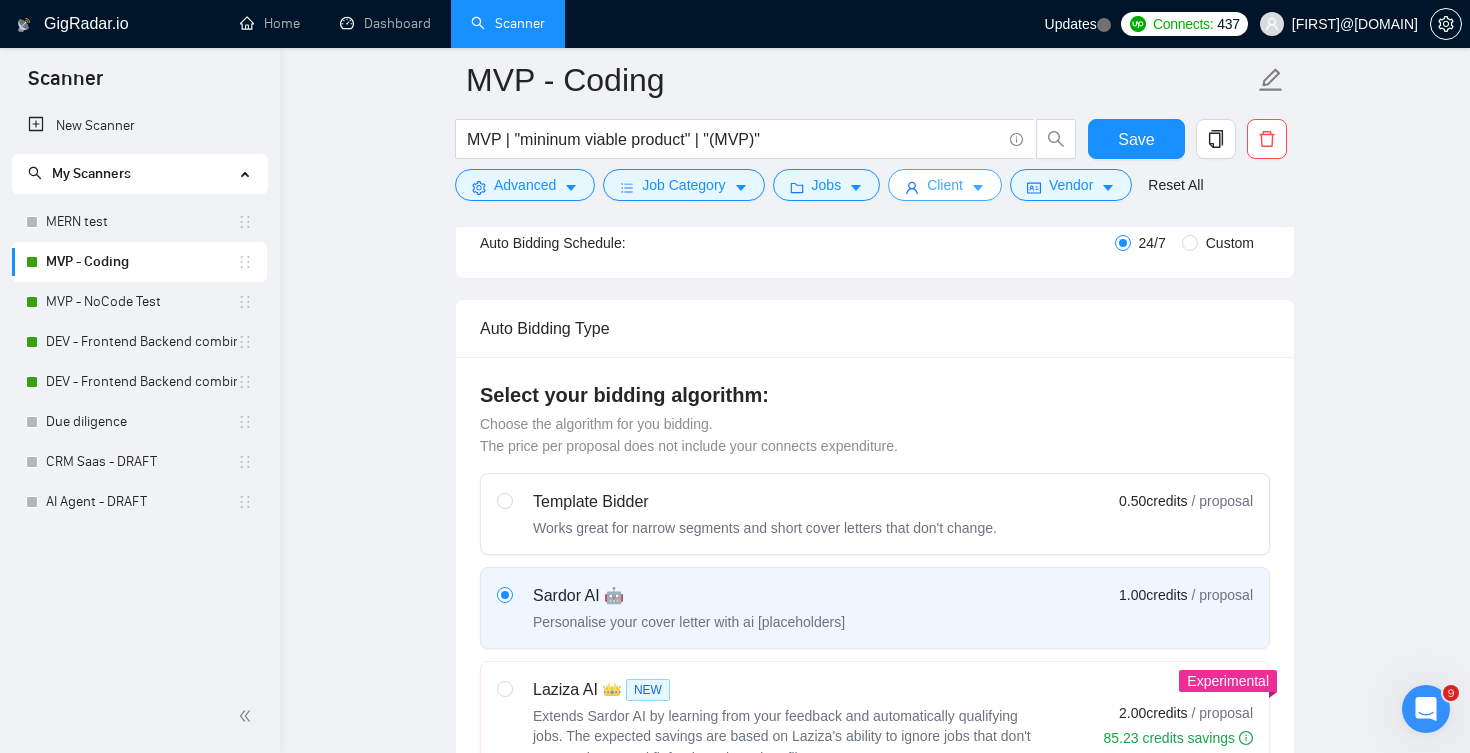 click on "Client" at bounding box center (945, 185) 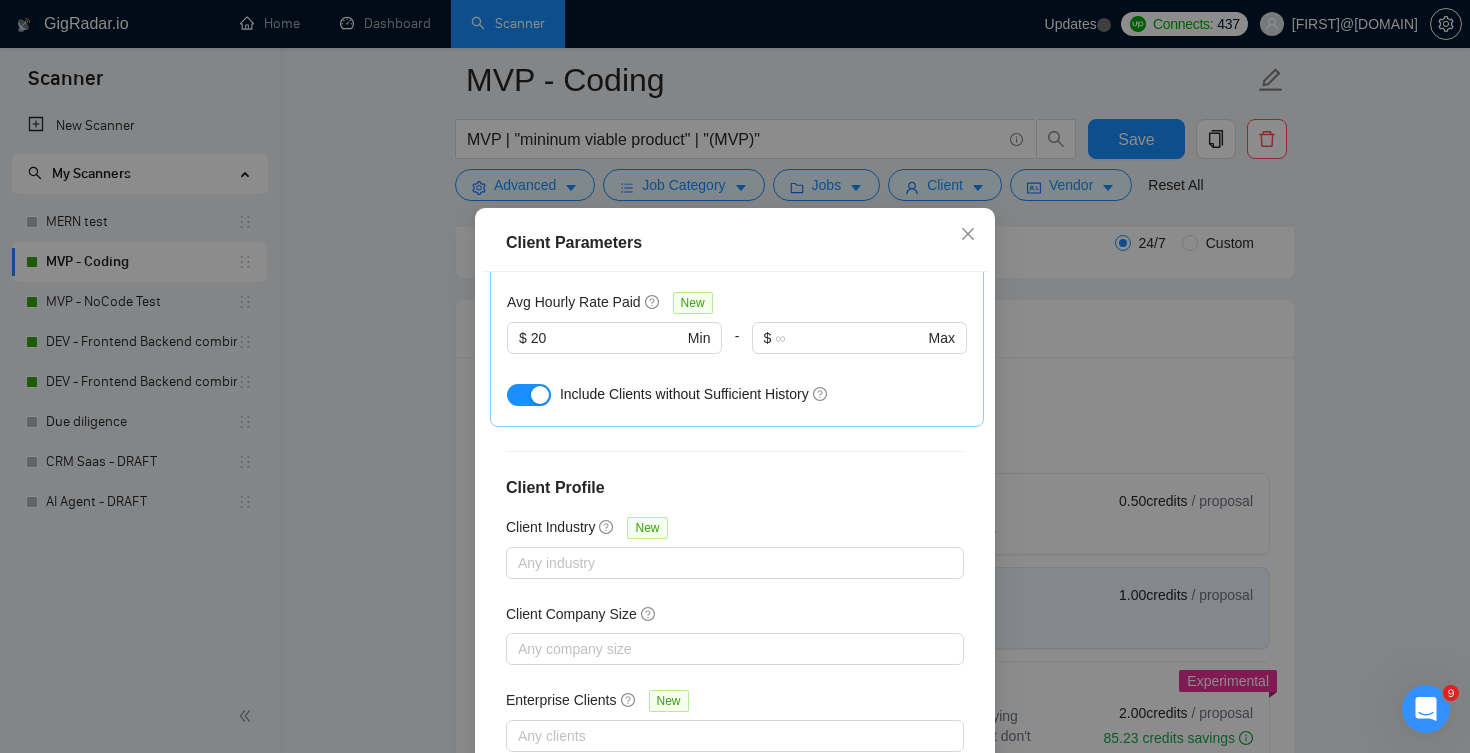 scroll, scrollTop: 749, scrollLeft: 0, axis: vertical 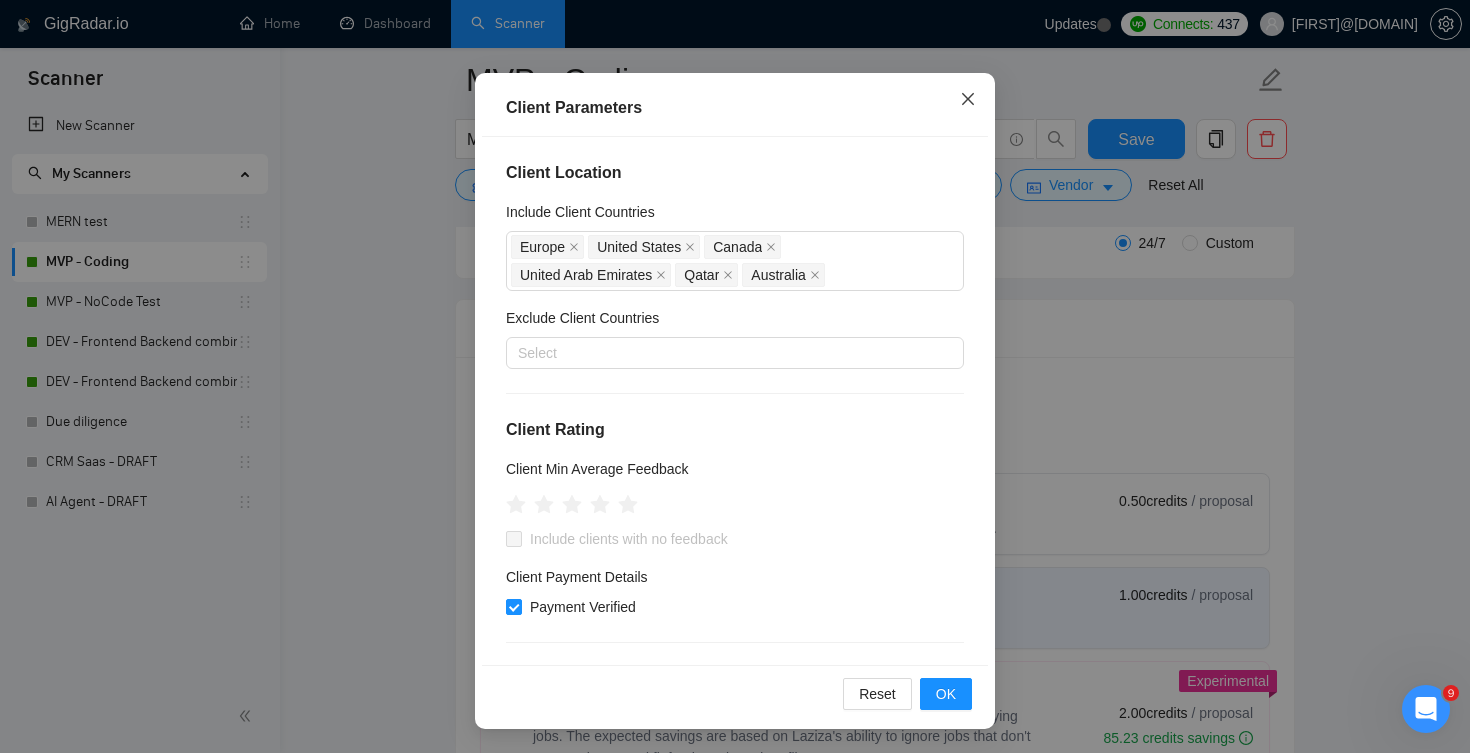 click 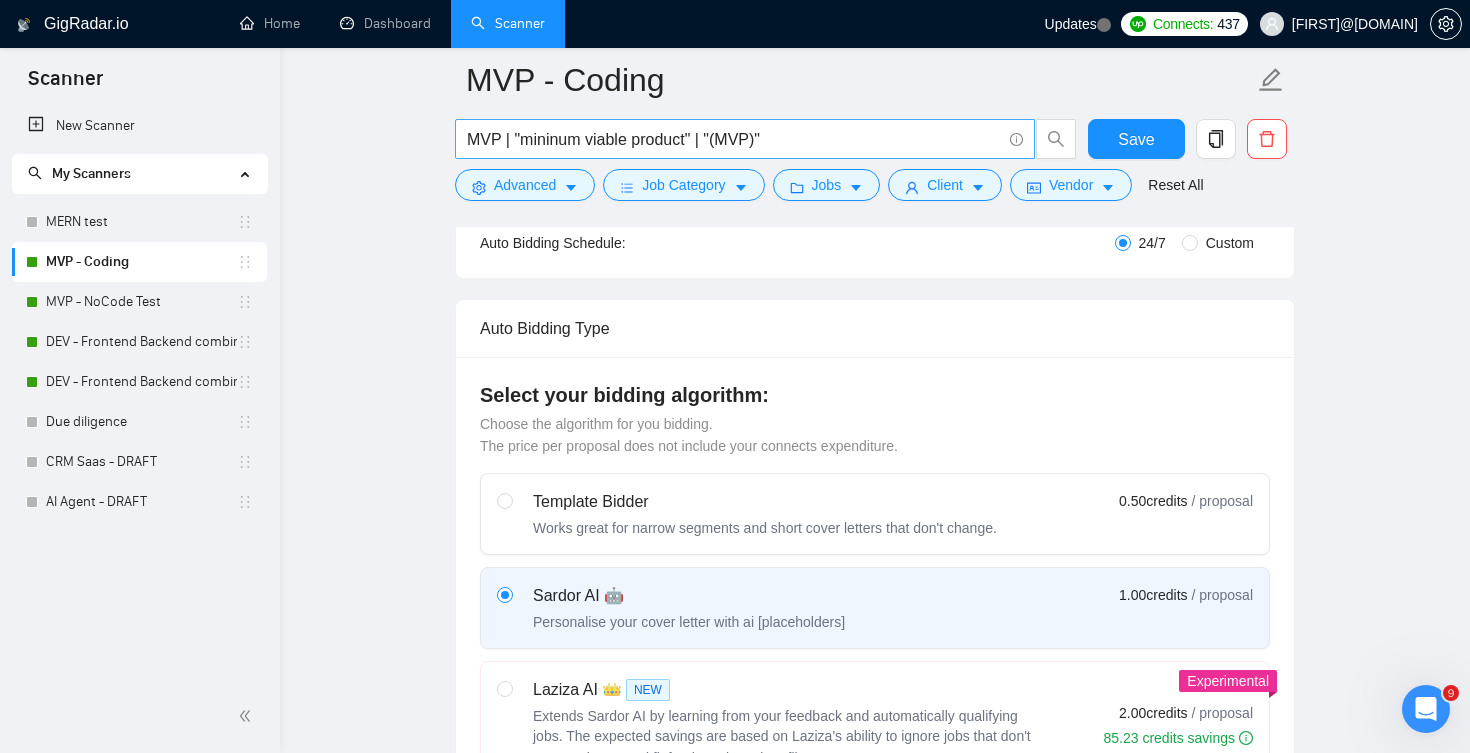 scroll, scrollTop: 0, scrollLeft: 0, axis: both 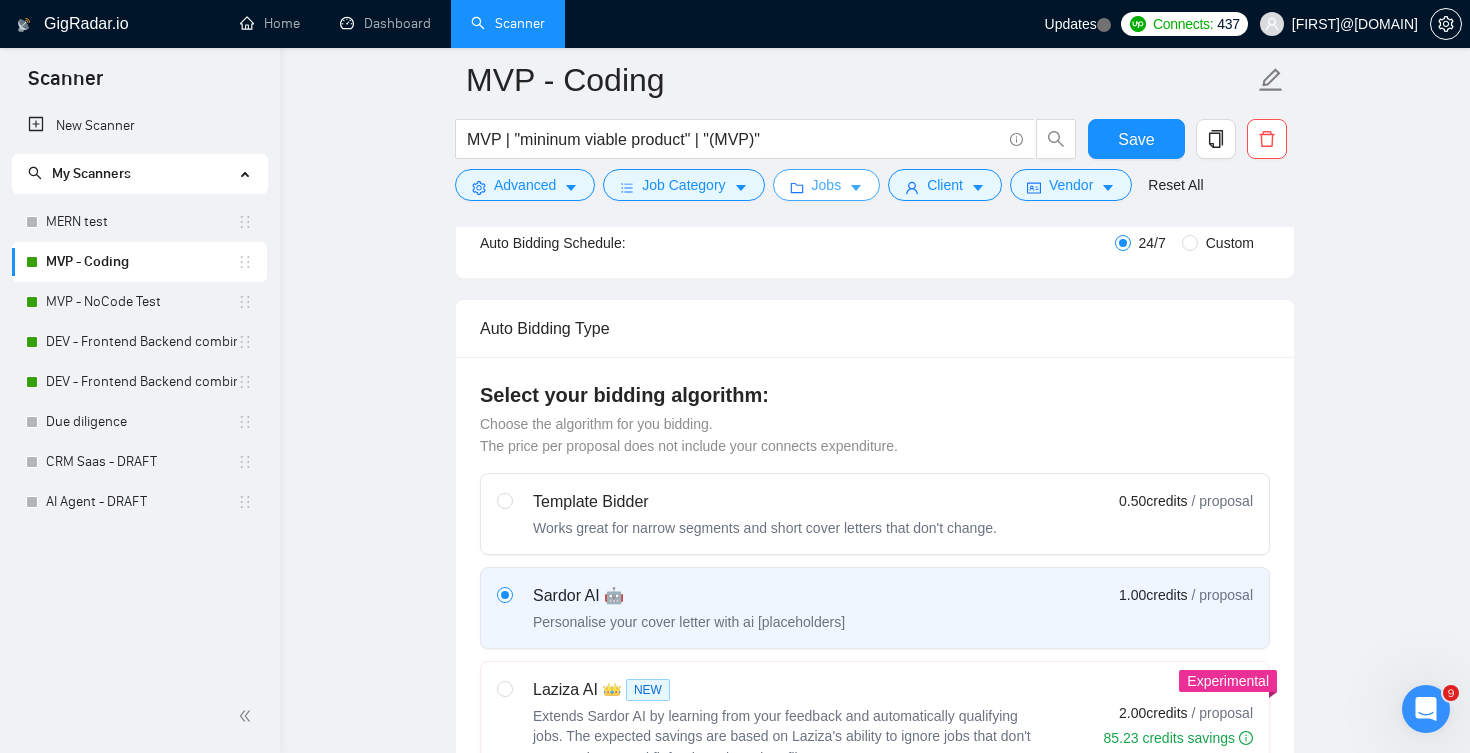 click on "Jobs" at bounding box center [827, 185] 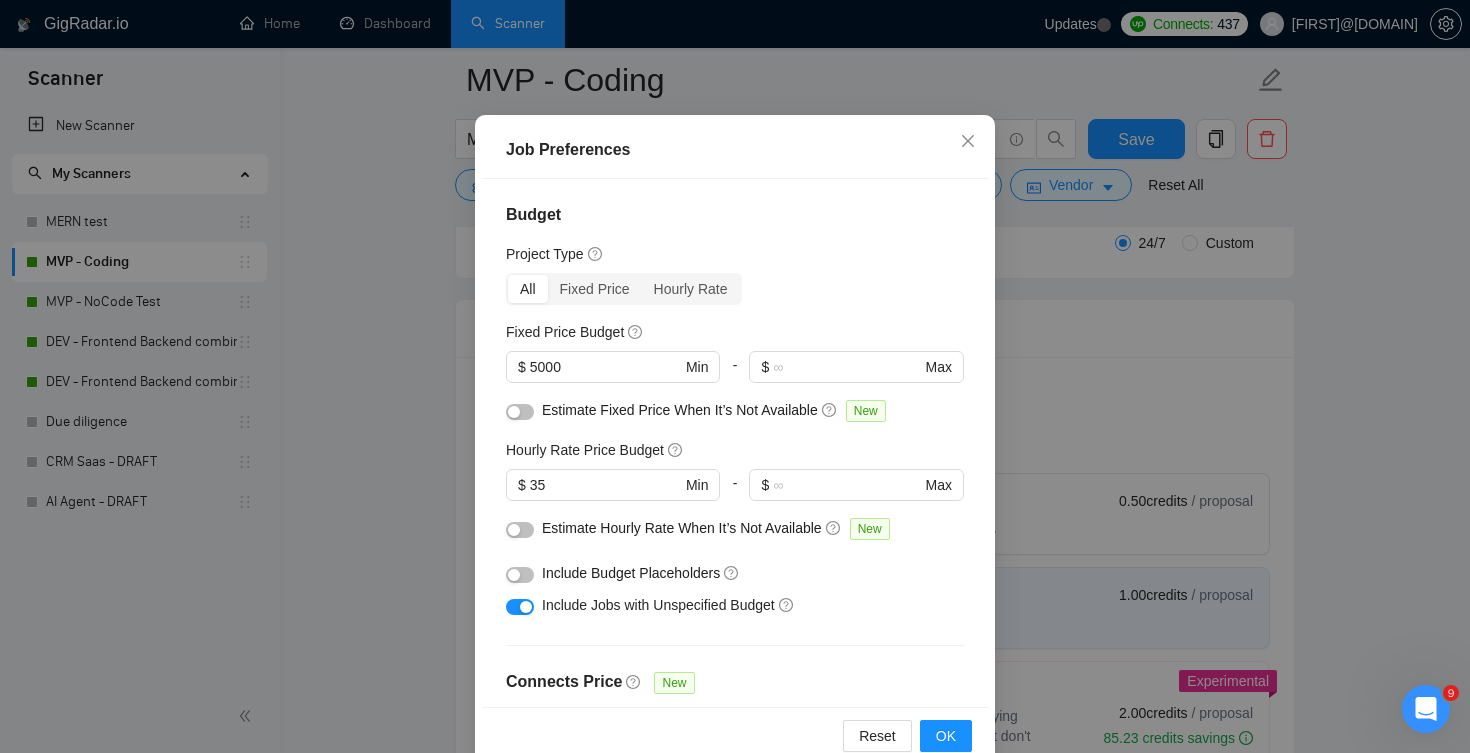 scroll, scrollTop: 97, scrollLeft: 0, axis: vertical 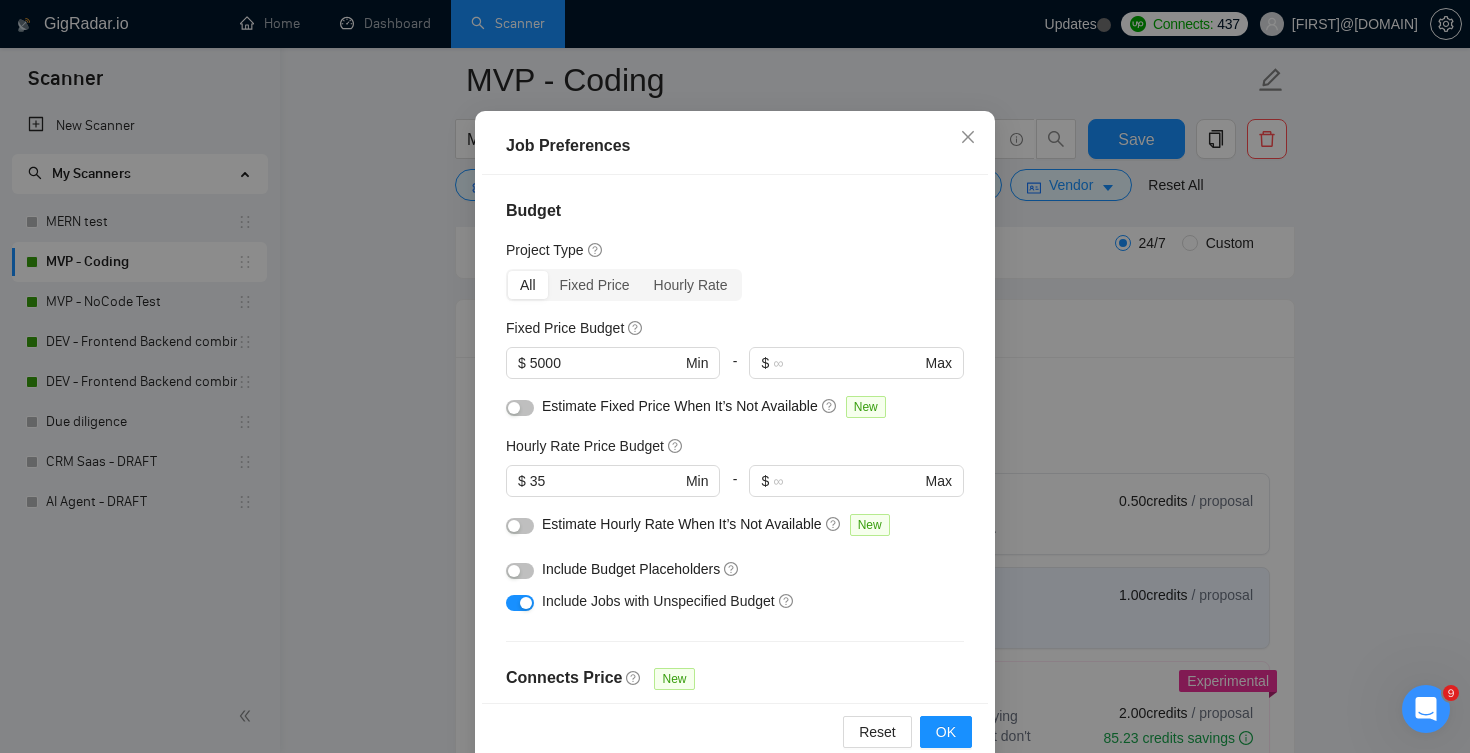 click on "Less than 1 month" at bounding box center (626, 837) 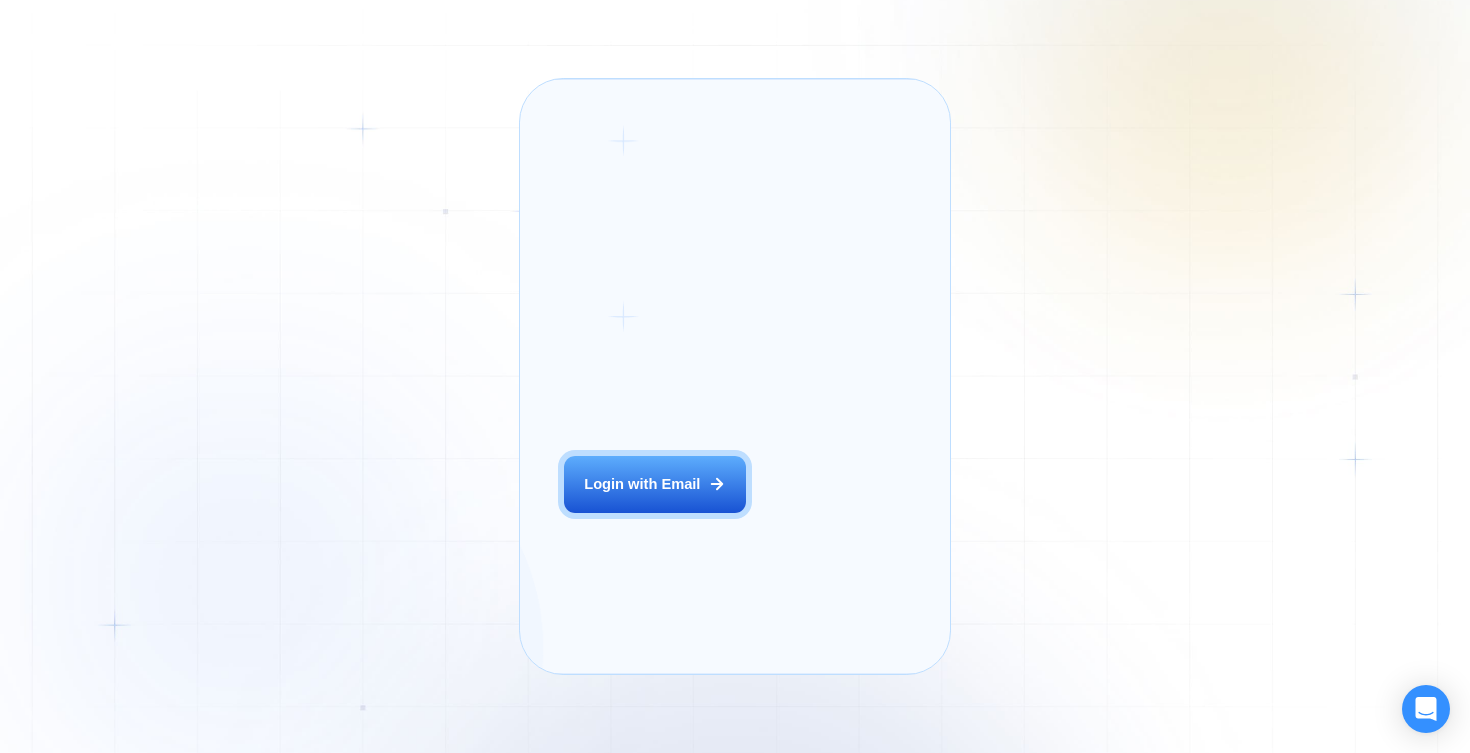 scroll, scrollTop: 0, scrollLeft: 0, axis: both 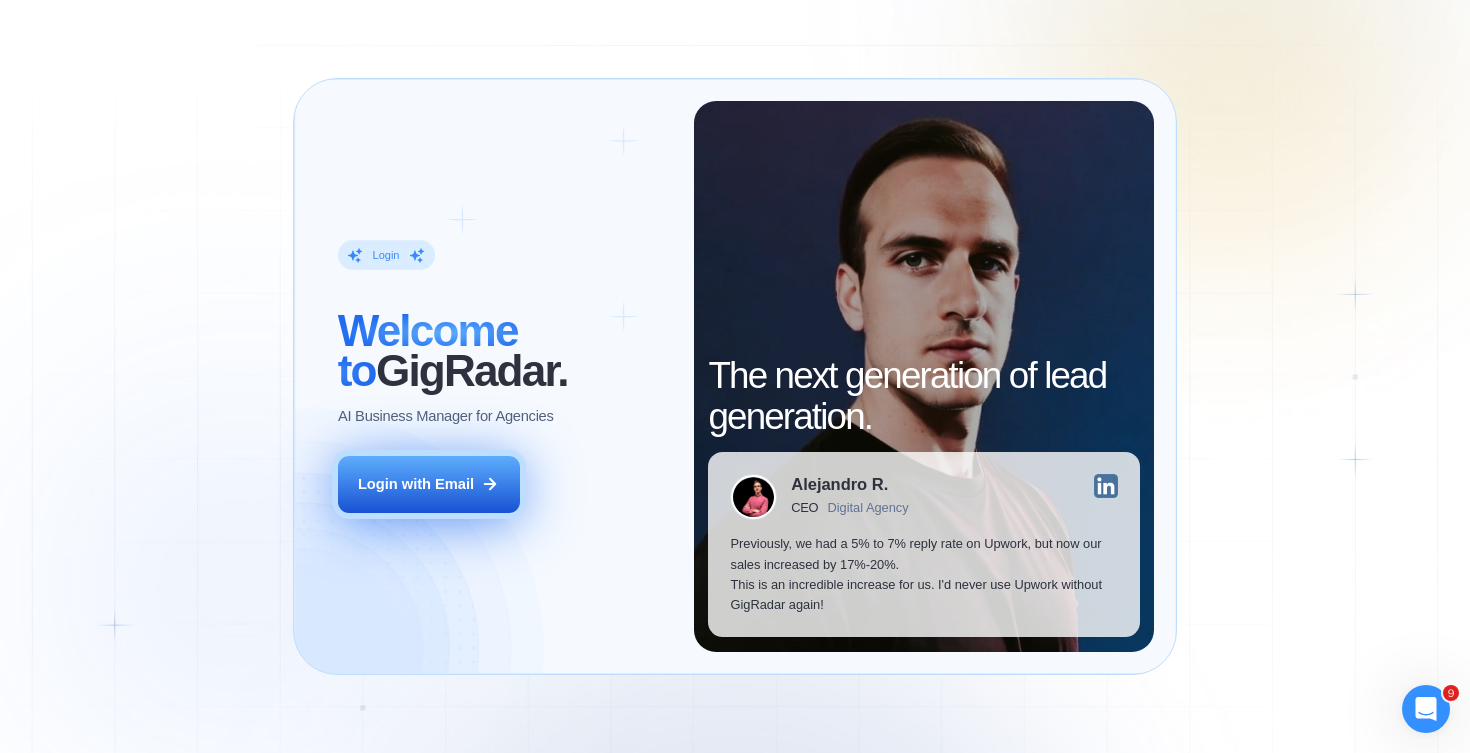 click on "Login with Email" at bounding box center (416, 484) 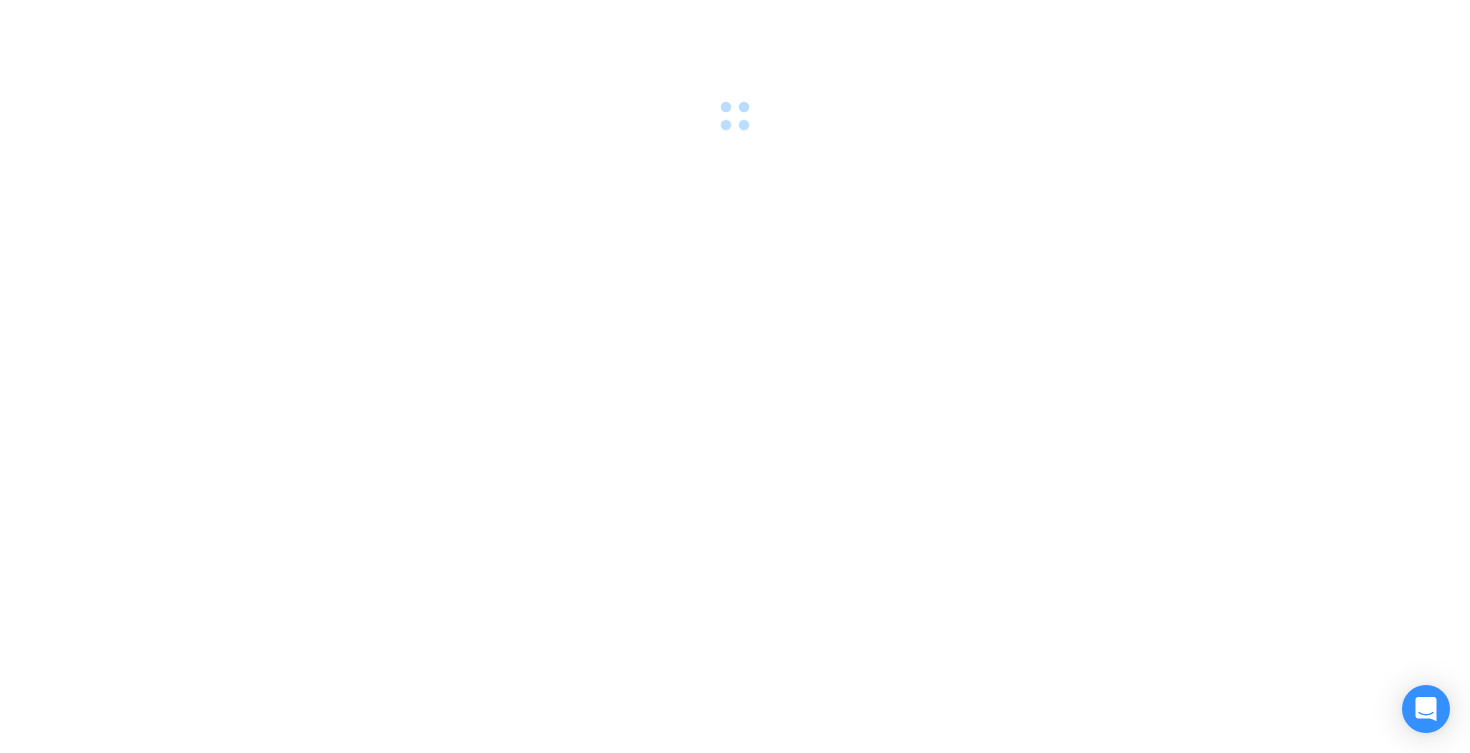 scroll, scrollTop: 0, scrollLeft: 0, axis: both 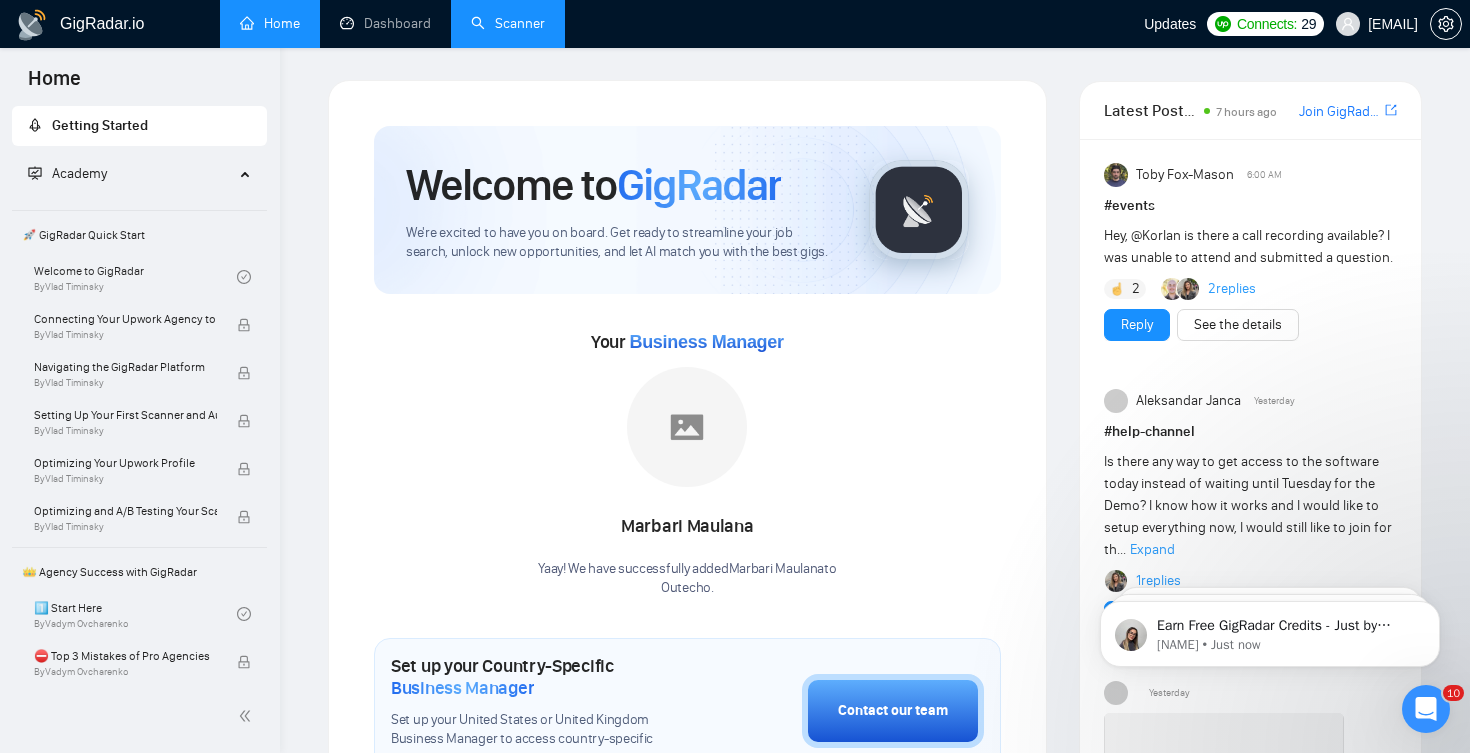 click on "Scanner" at bounding box center [508, 23] 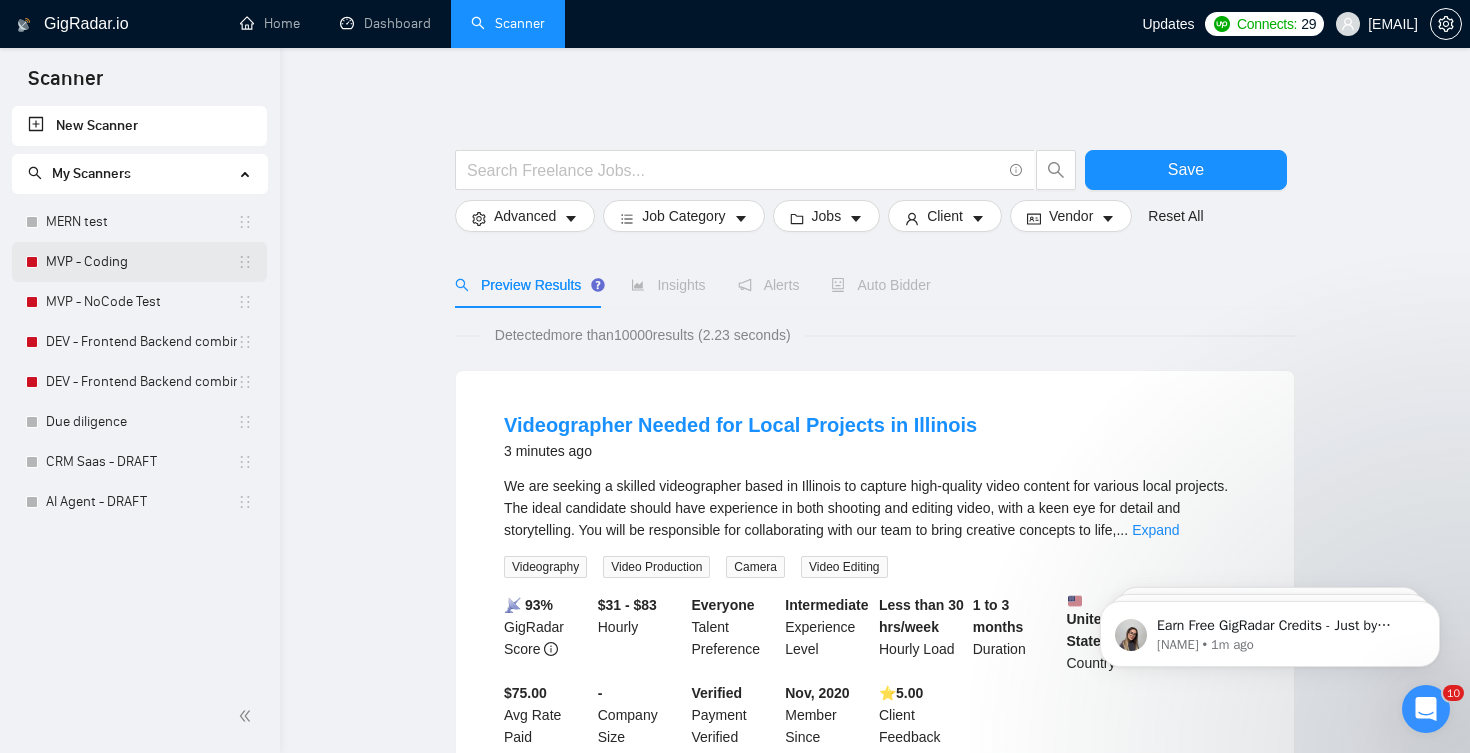 click on "MVP - Coding" at bounding box center [141, 262] 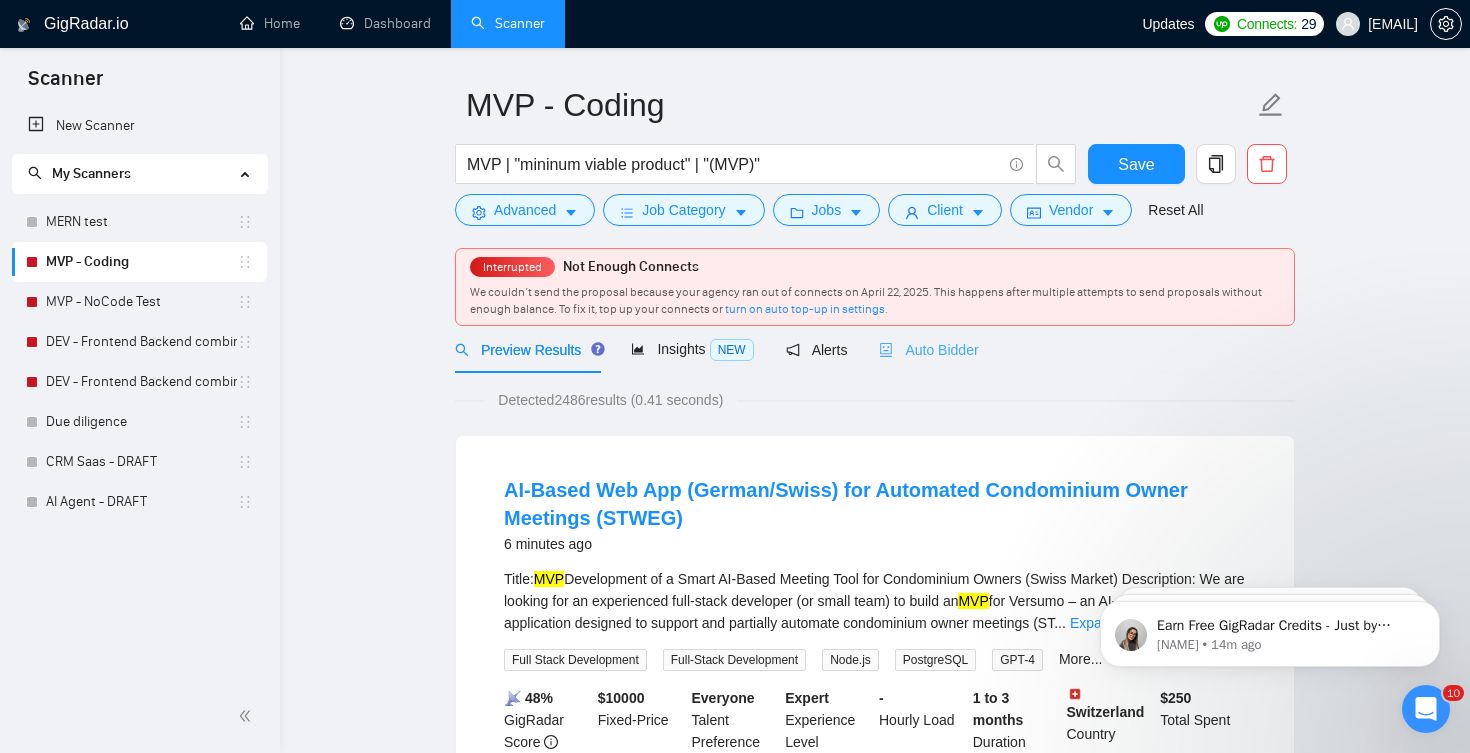 scroll, scrollTop: 61, scrollLeft: 0, axis: vertical 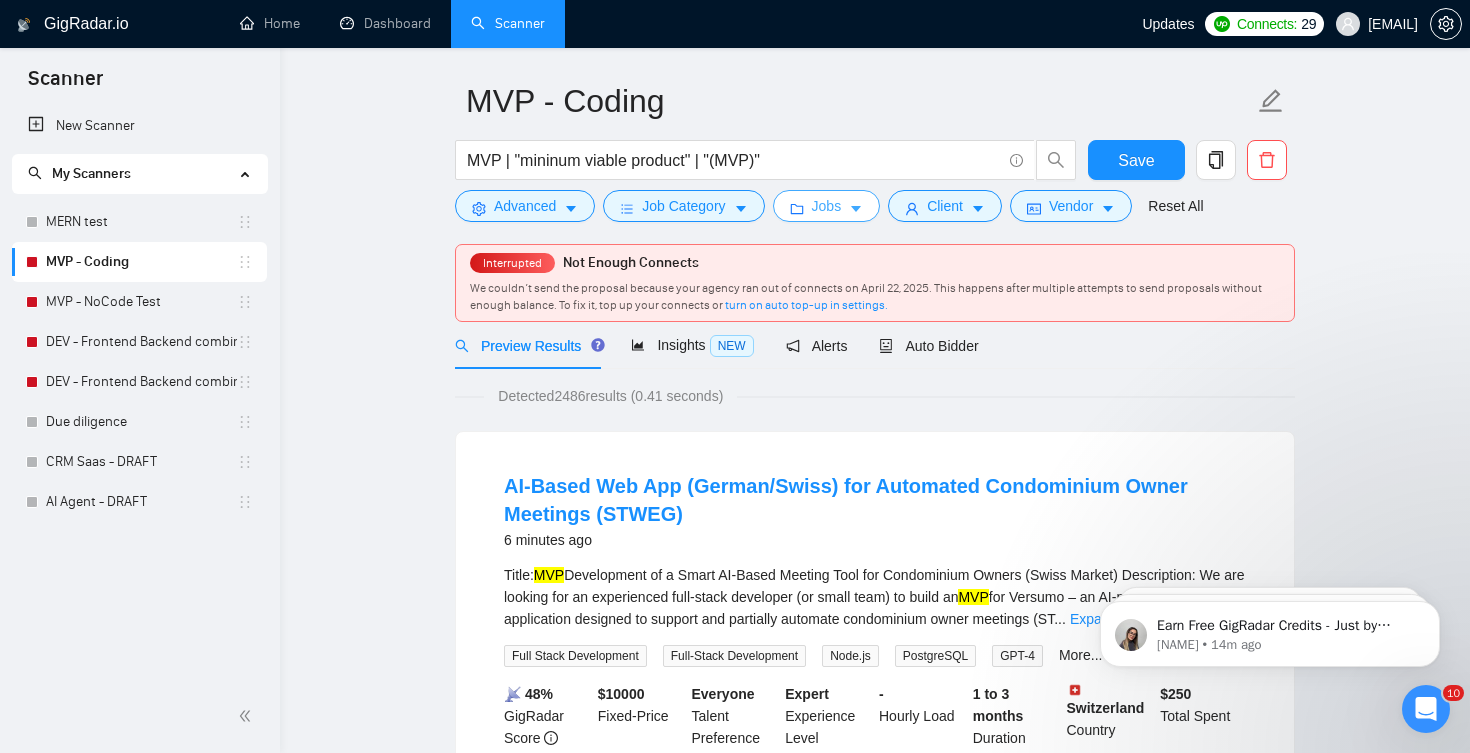 click 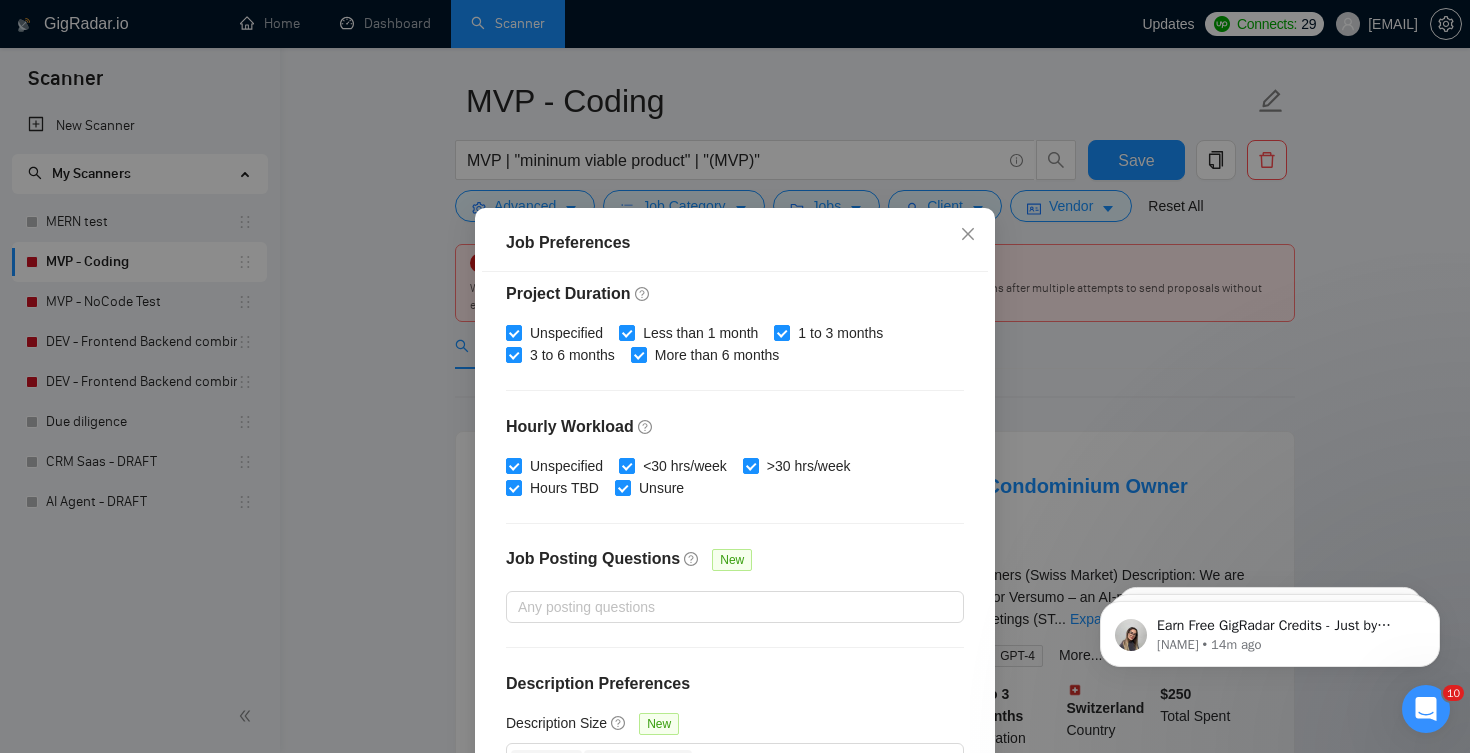 scroll, scrollTop: 601, scrollLeft: 0, axis: vertical 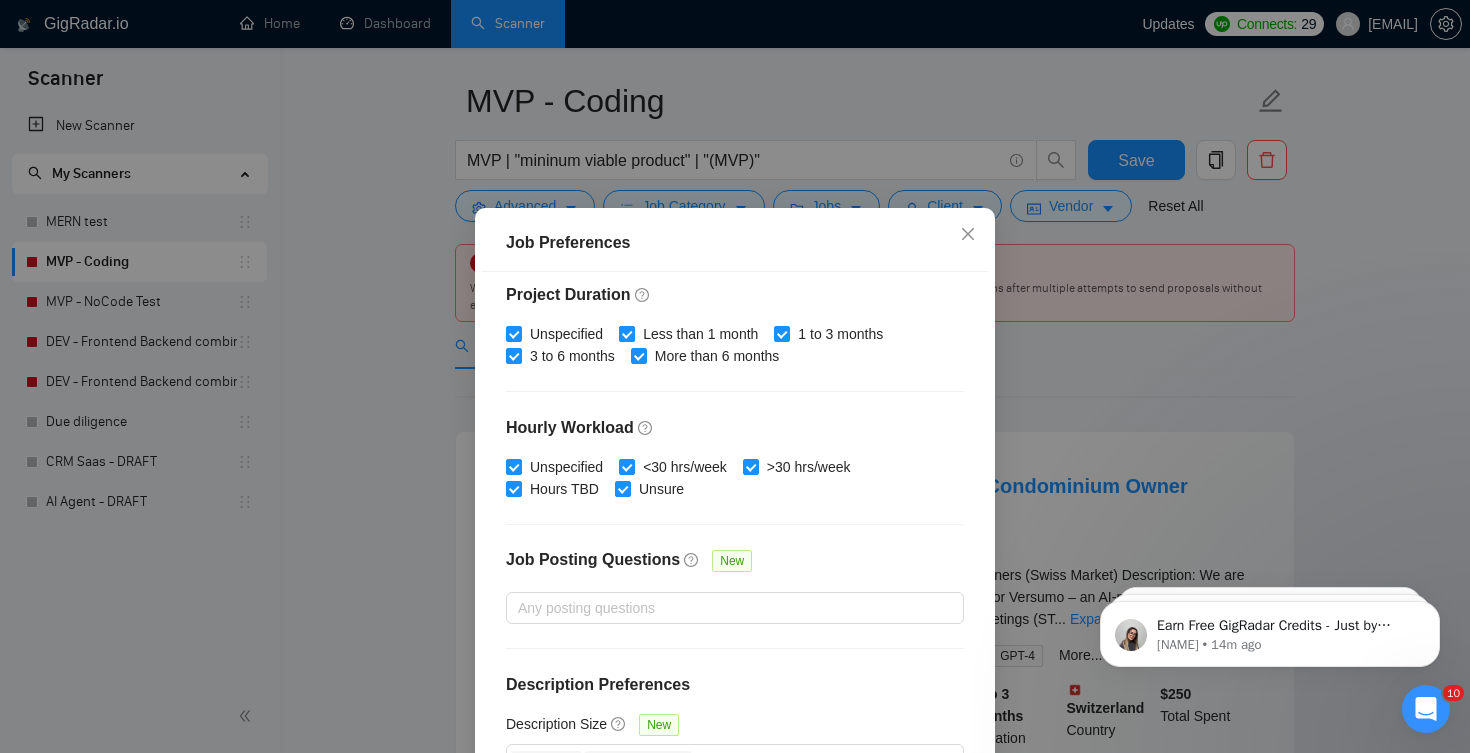 click on "Less than 1 month" at bounding box center (626, 333) 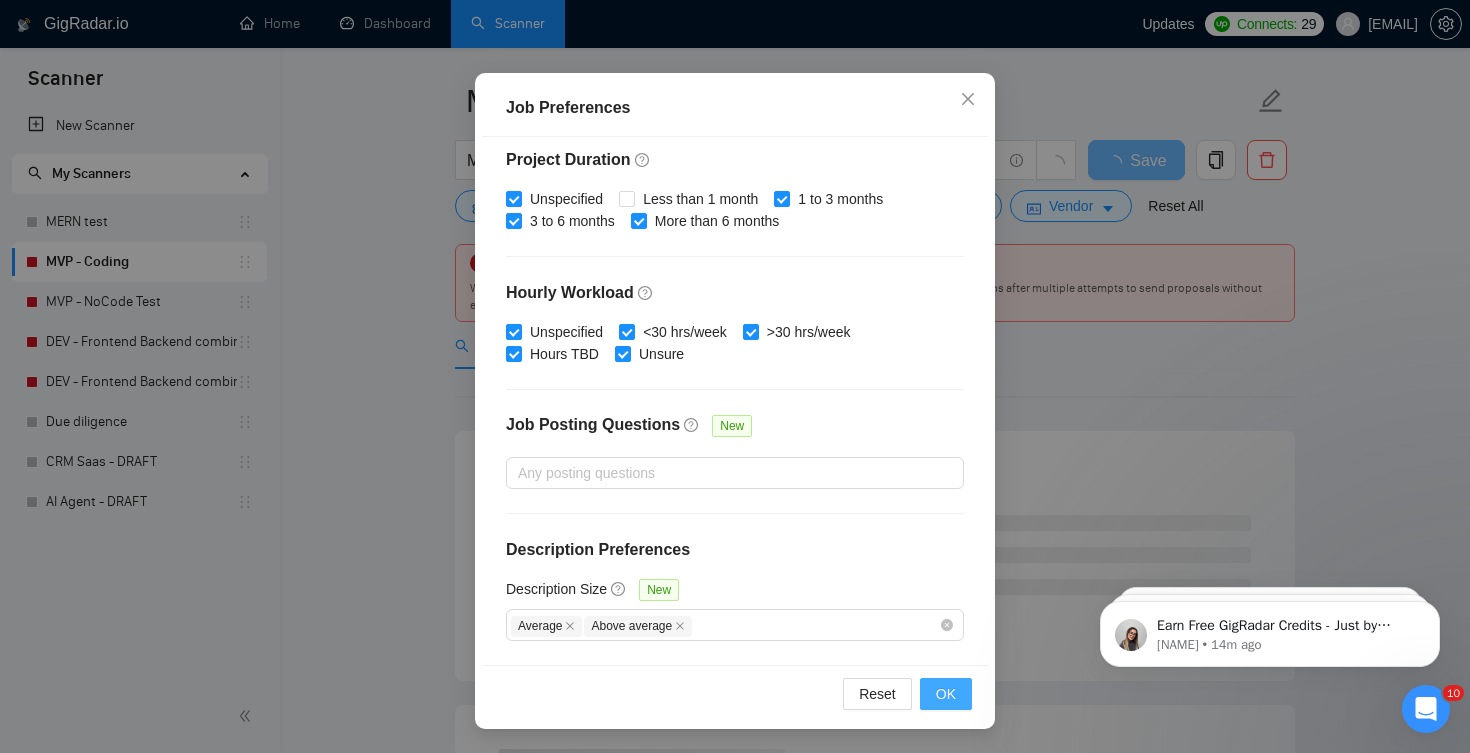 scroll, scrollTop: 135, scrollLeft: 0, axis: vertical 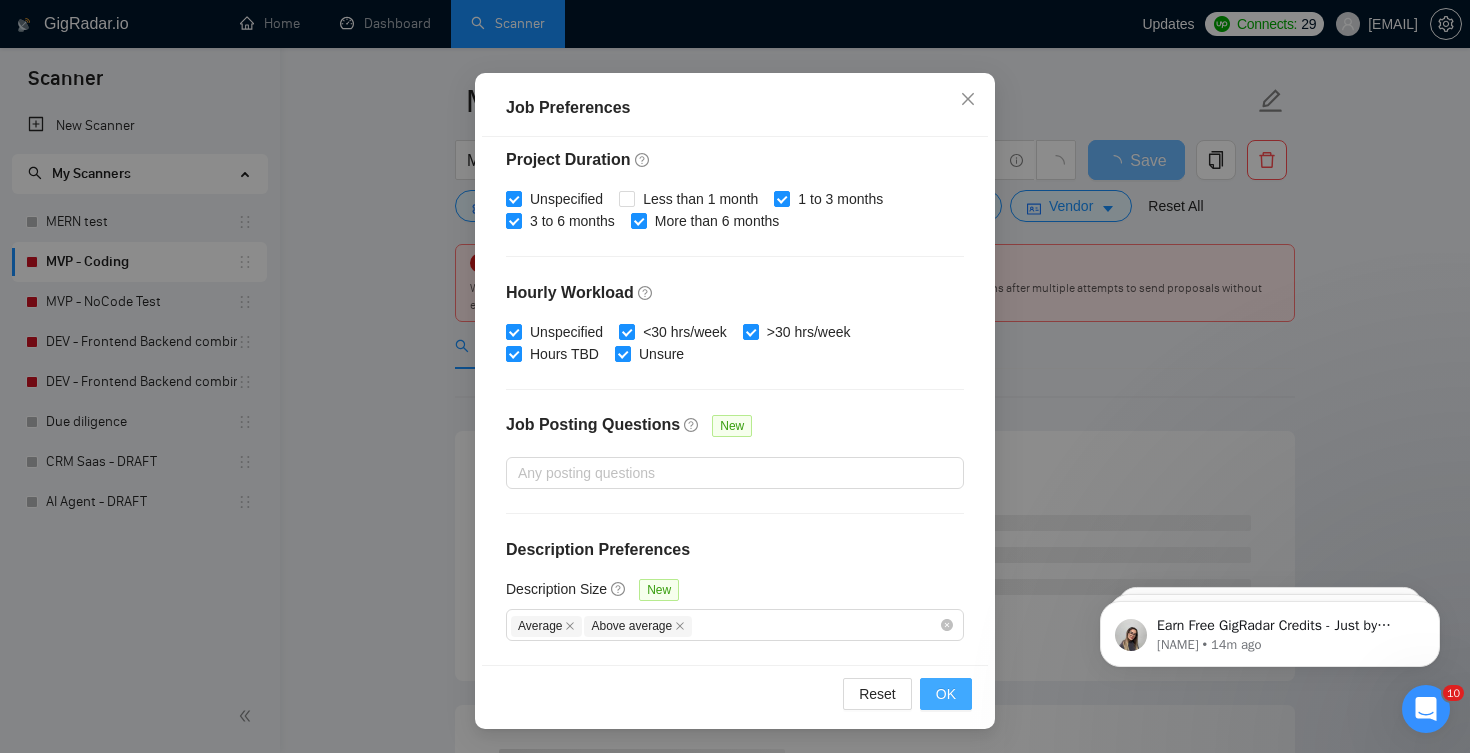 click on "OK" at bounding box center [946, 694] 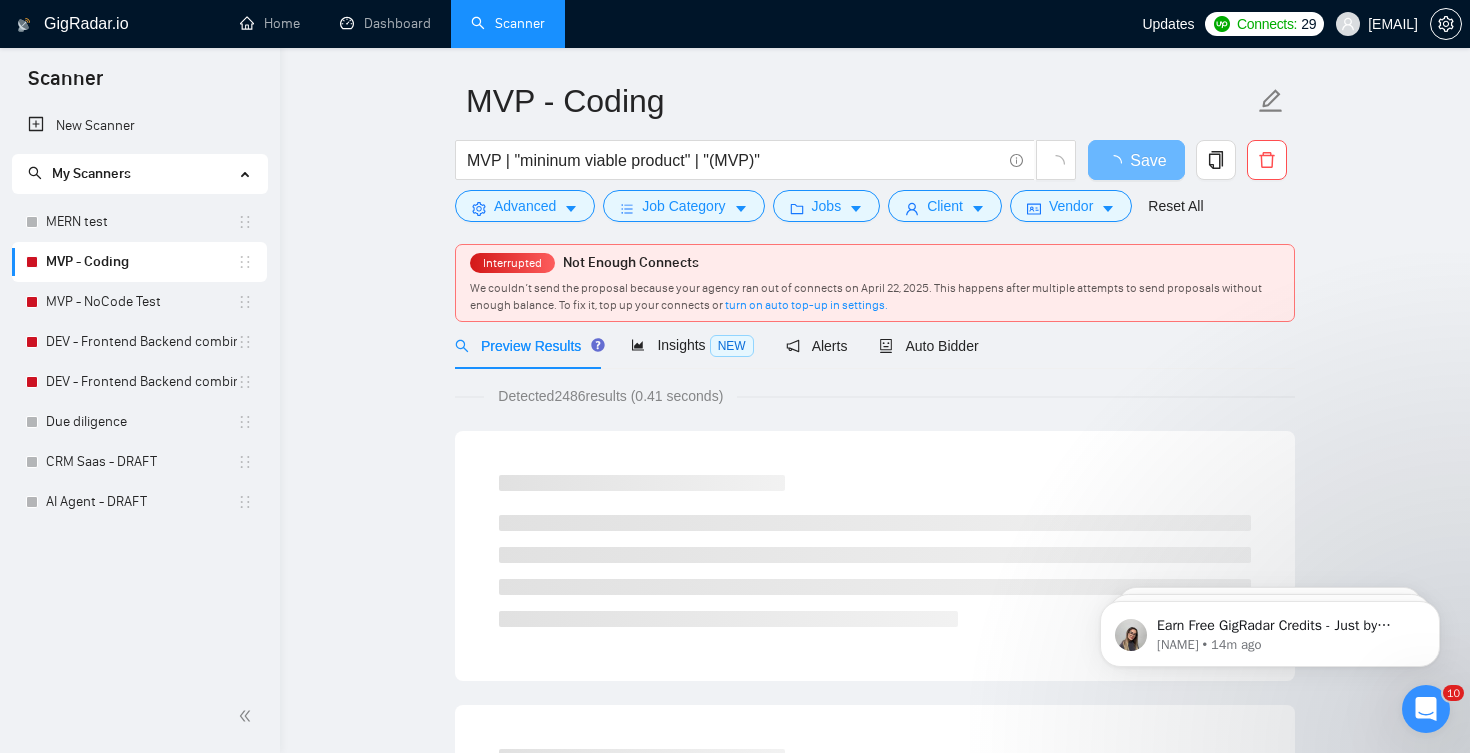 scroll, scrollTop: 0, scrollLeft: 0, axis: both 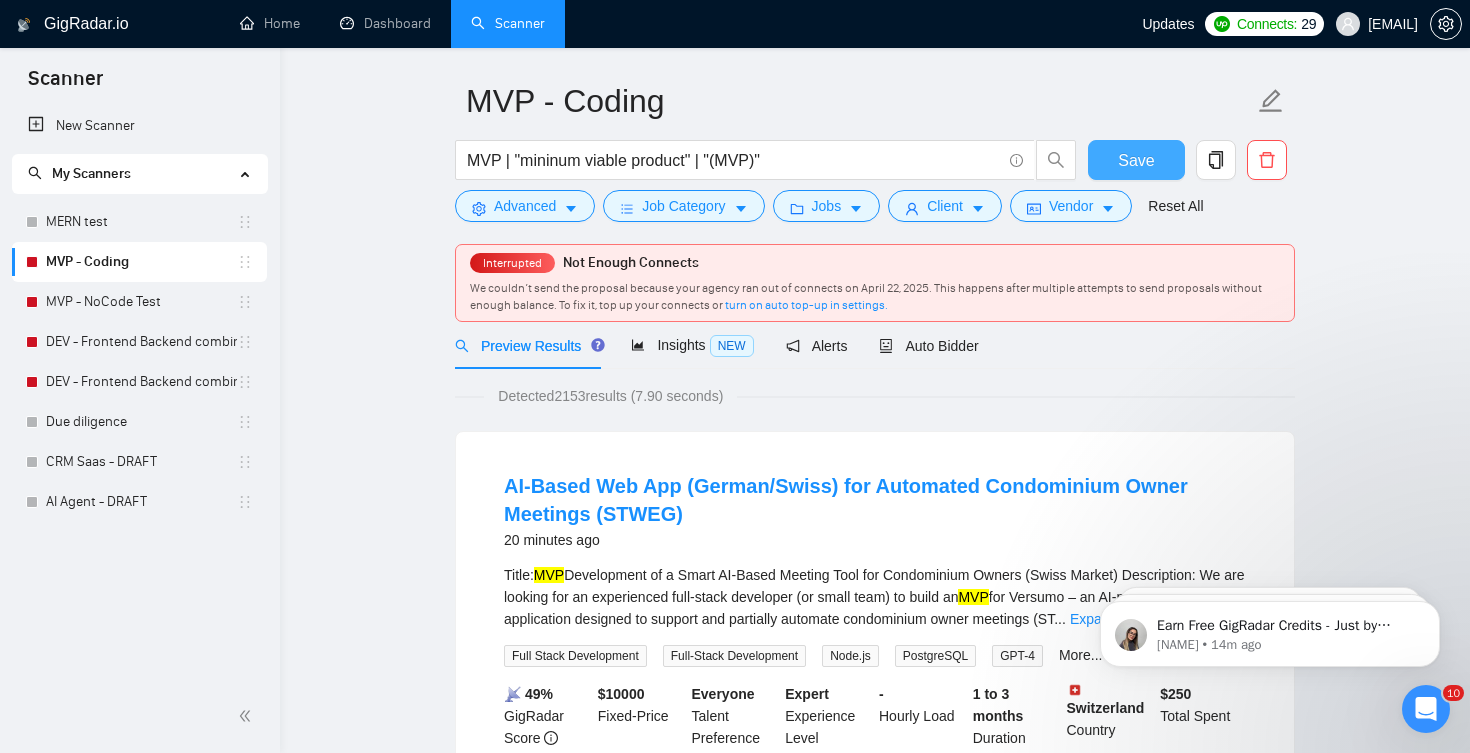 click on "Save" at bounding box center (1136, 160) 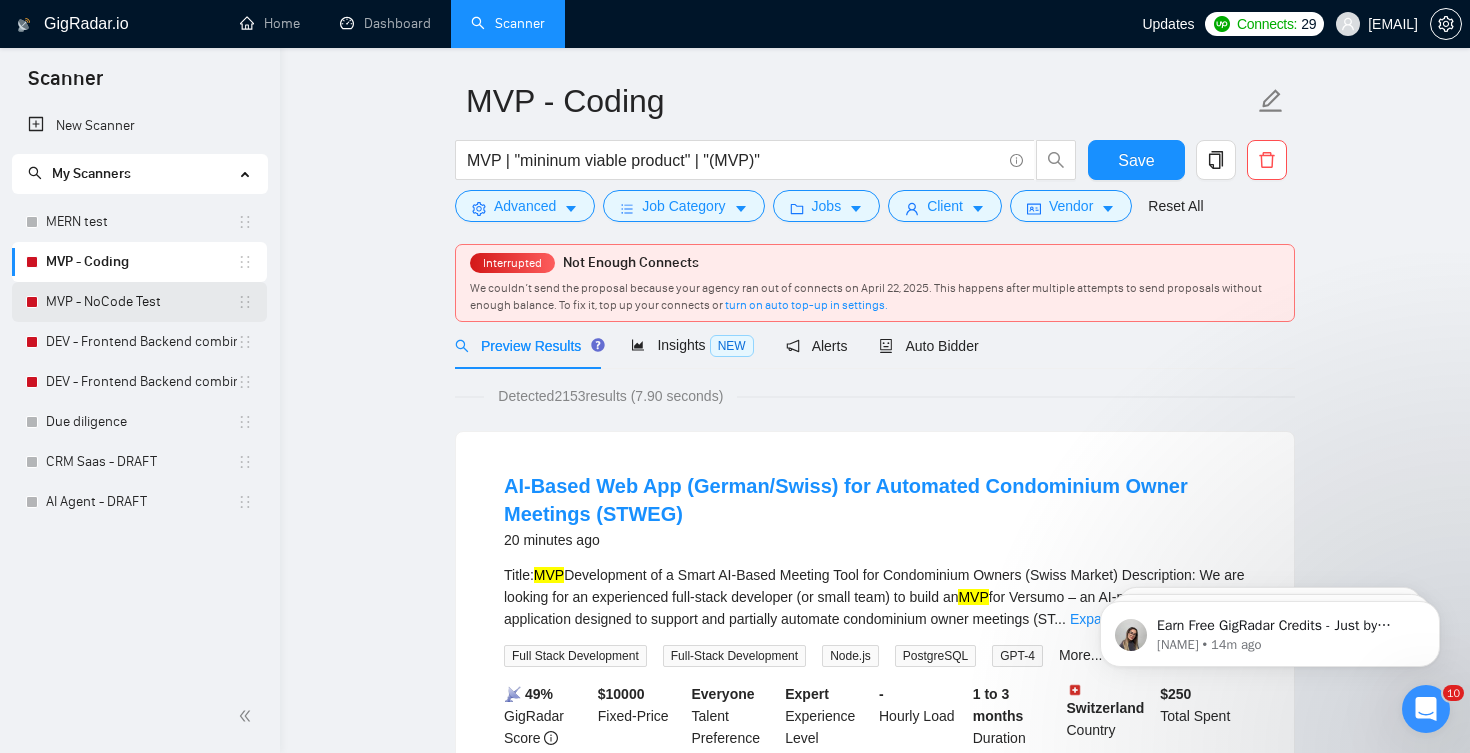 click on "MVP - NoCode Test" at bounding box center [141, 302] 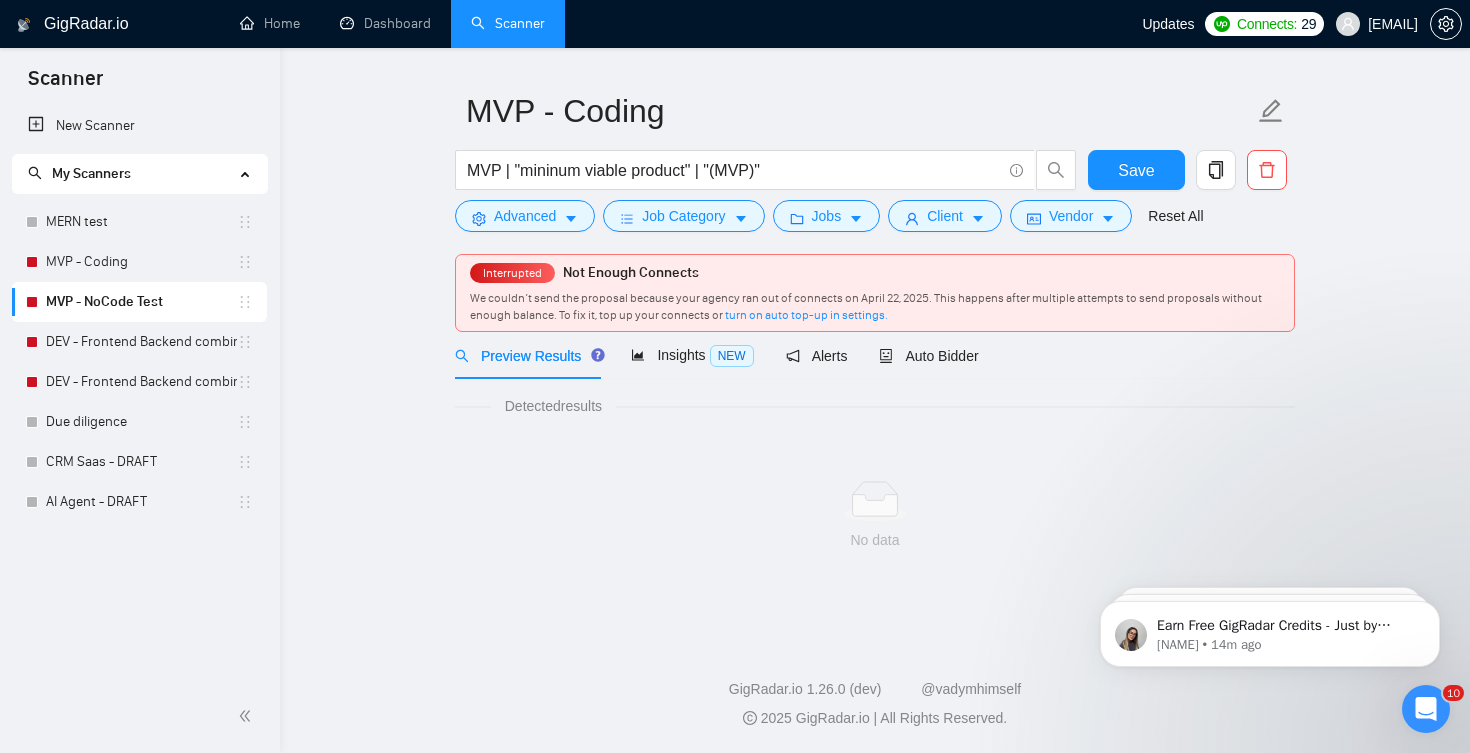 scroll, scrollTop: 51, scrollLeft: 0, axis: vertical 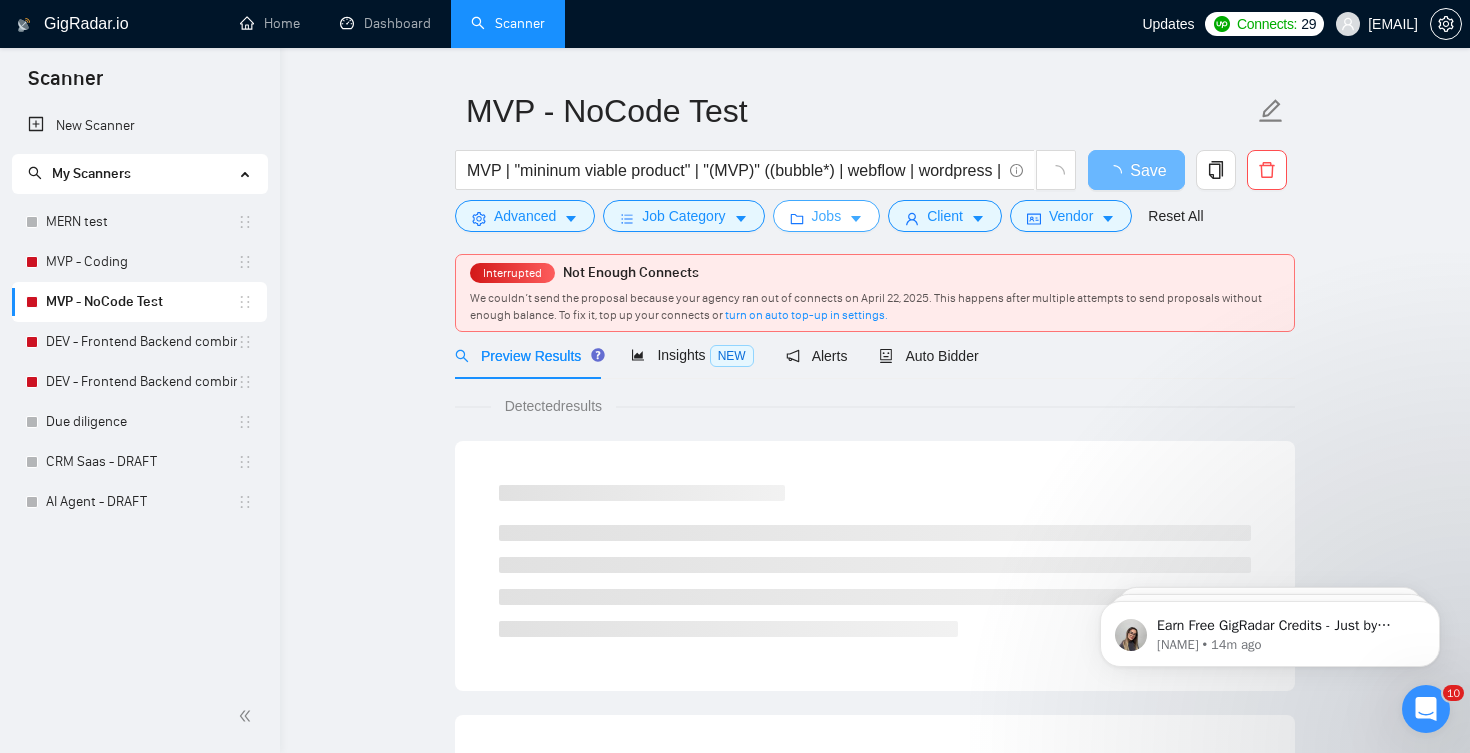 click on "Jobs" at bounding box center [827, 216] 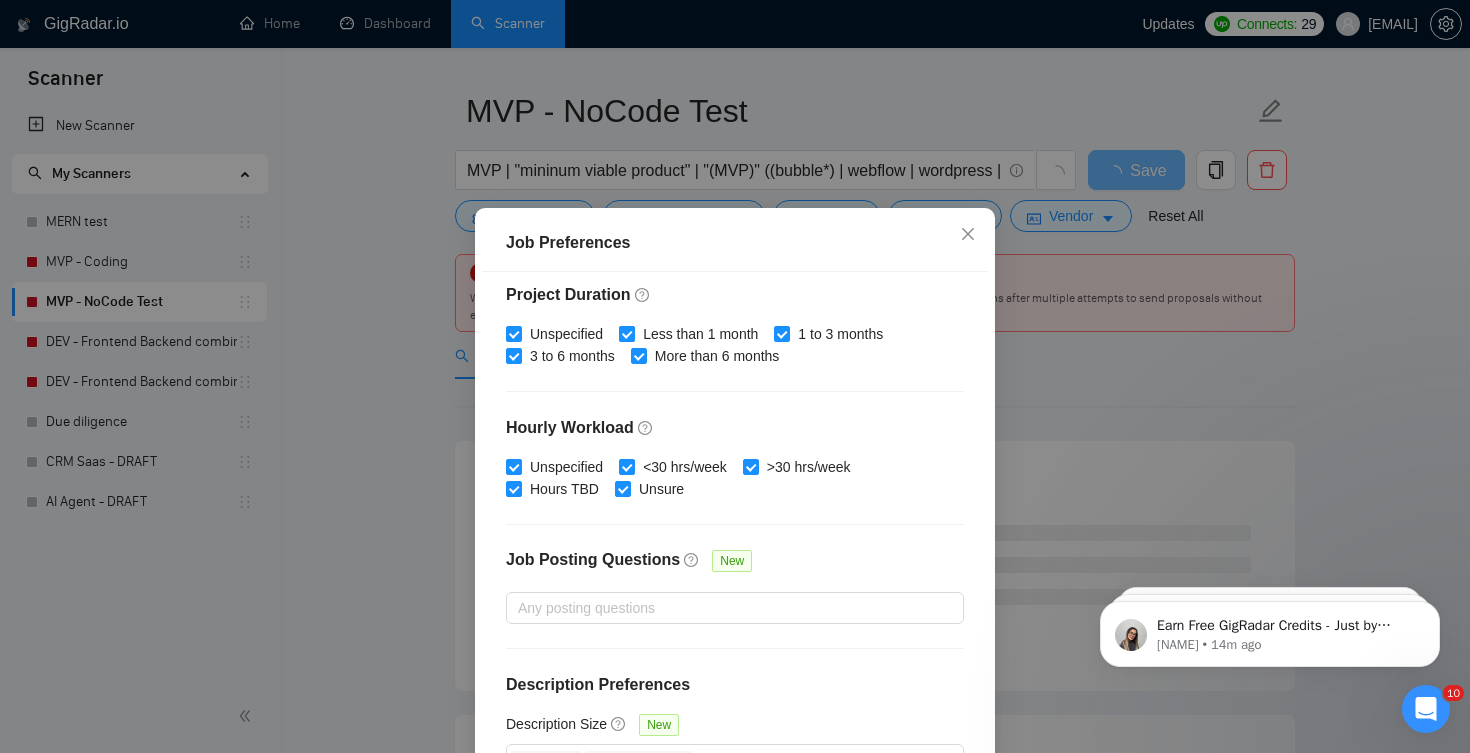 click on "Less than 1 month" at bounding box center (626, 333) 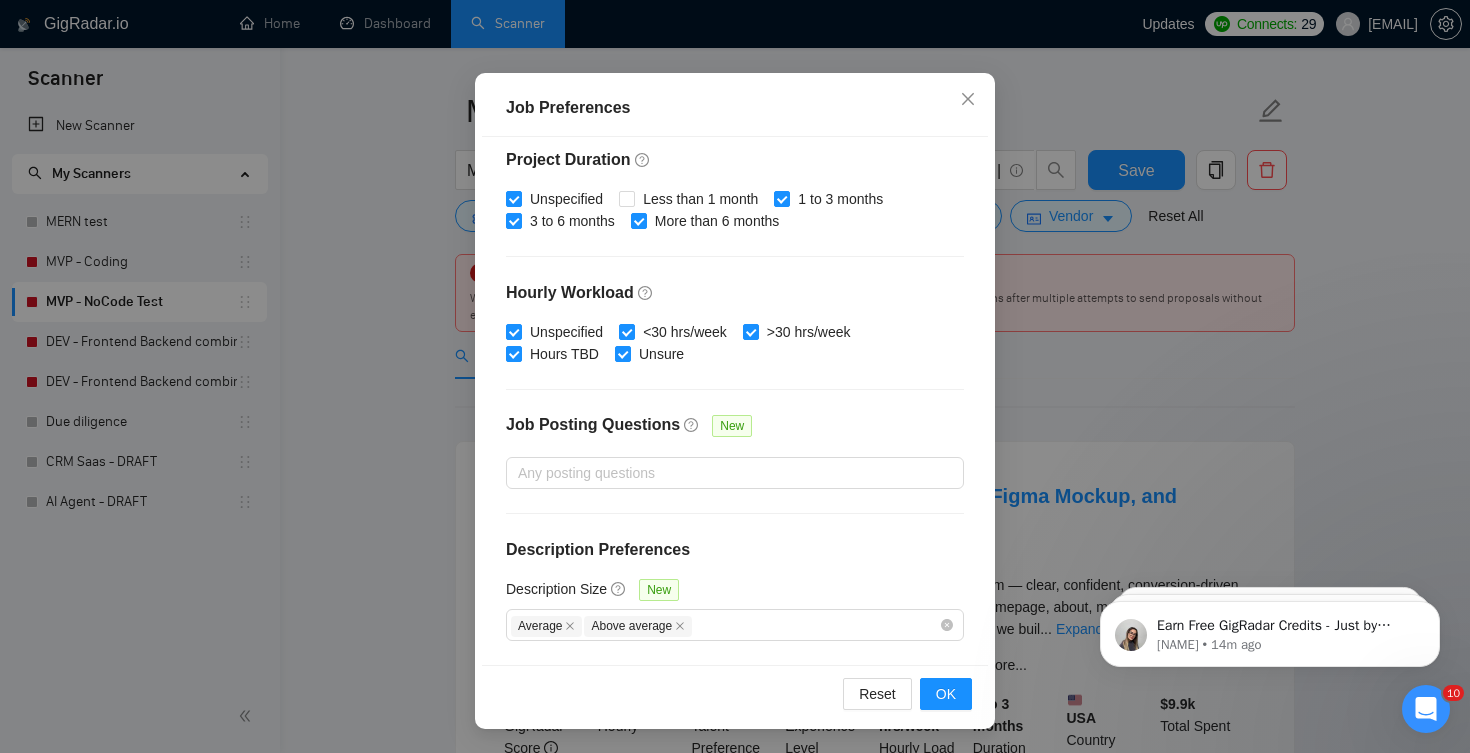 scroll, scrollTop: 135, scrollLeft: 0, axis: vertical 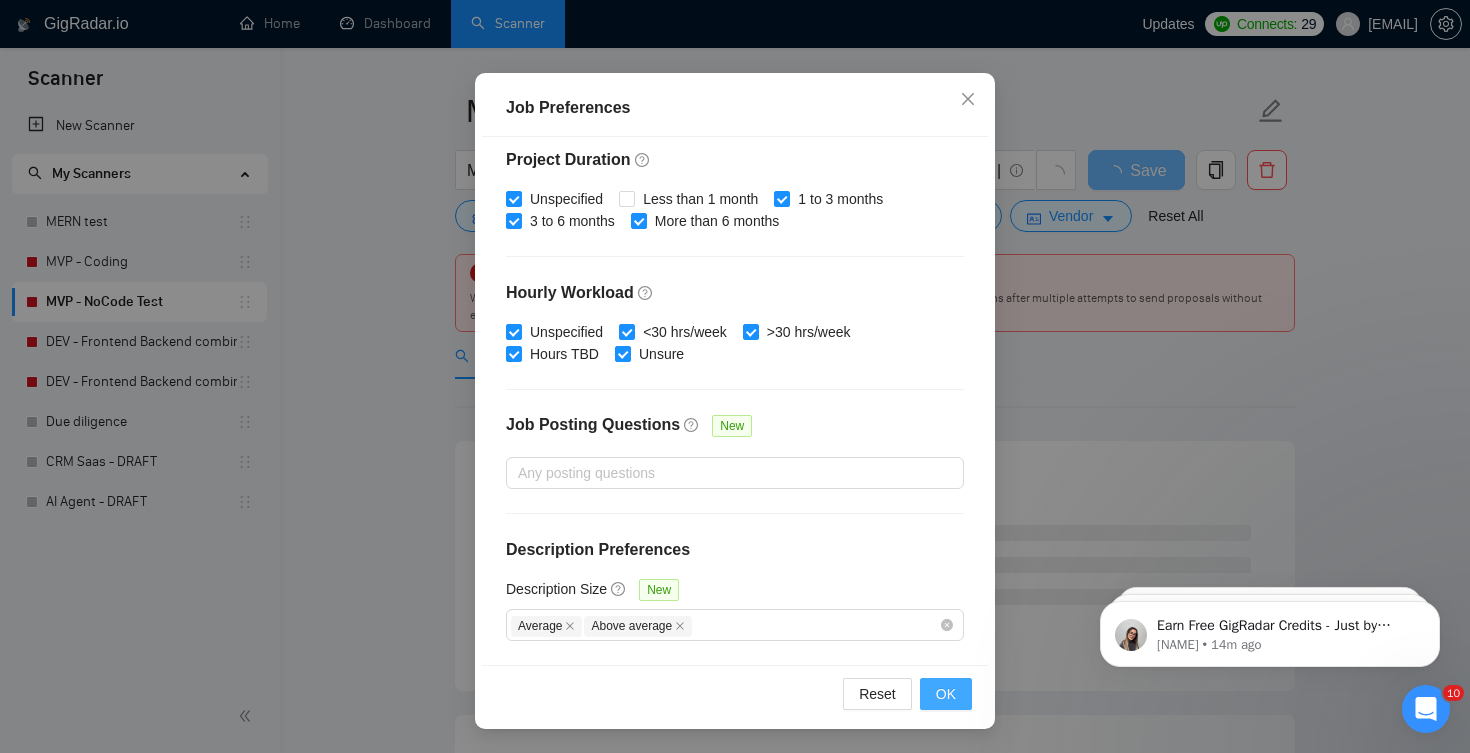 click on "OK" at bounding box center (946, 694) 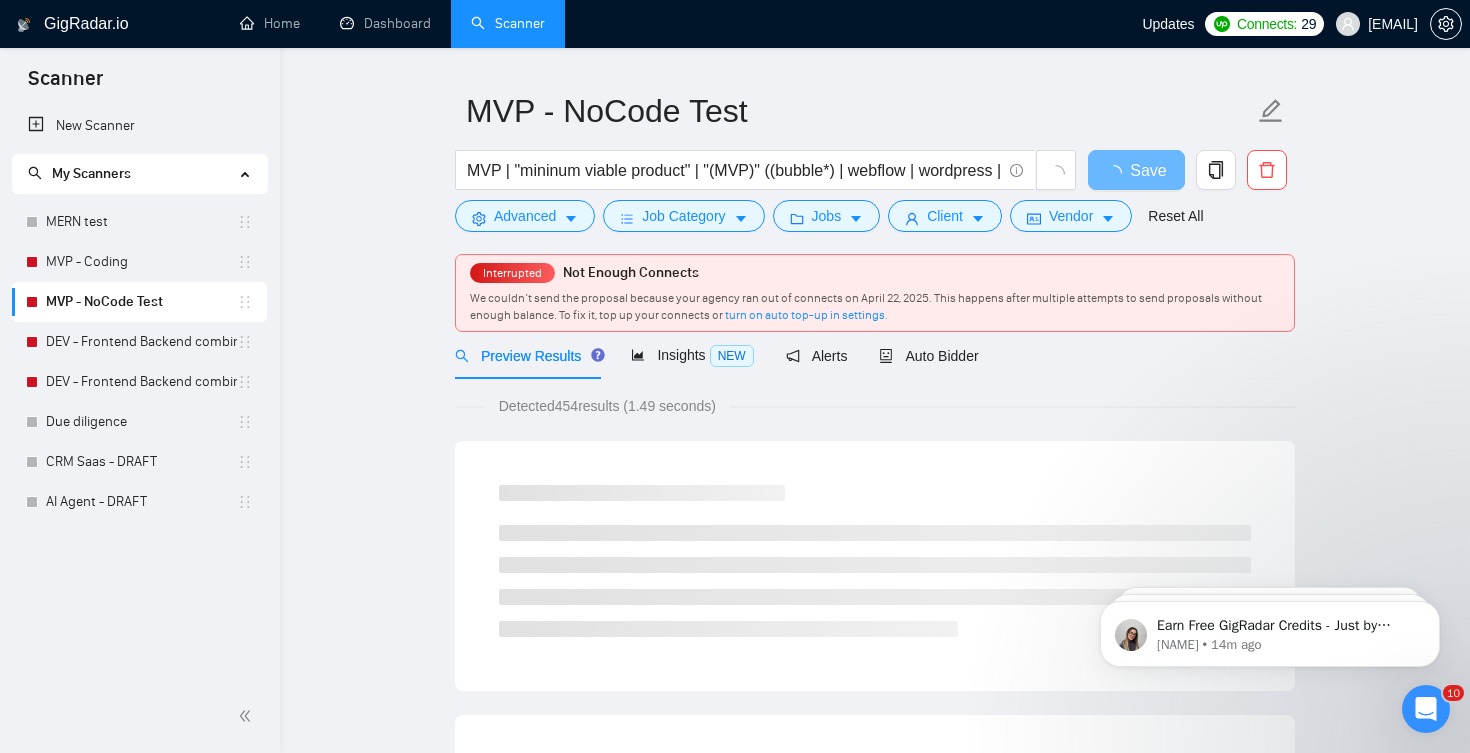 scroll, scrollTop: 0, scrollLeft: 0, axis: both 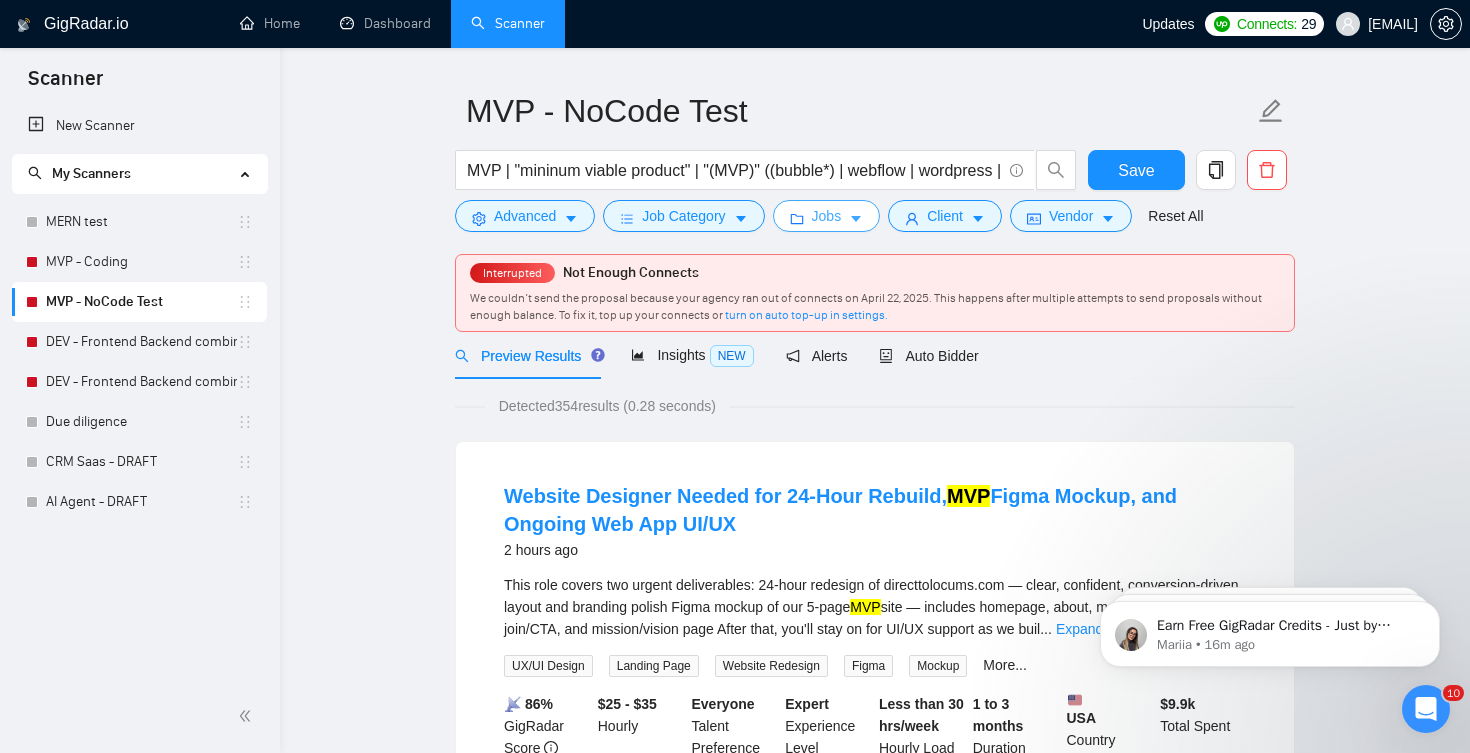 click on "Jobs" at bounding box center (827, 216) 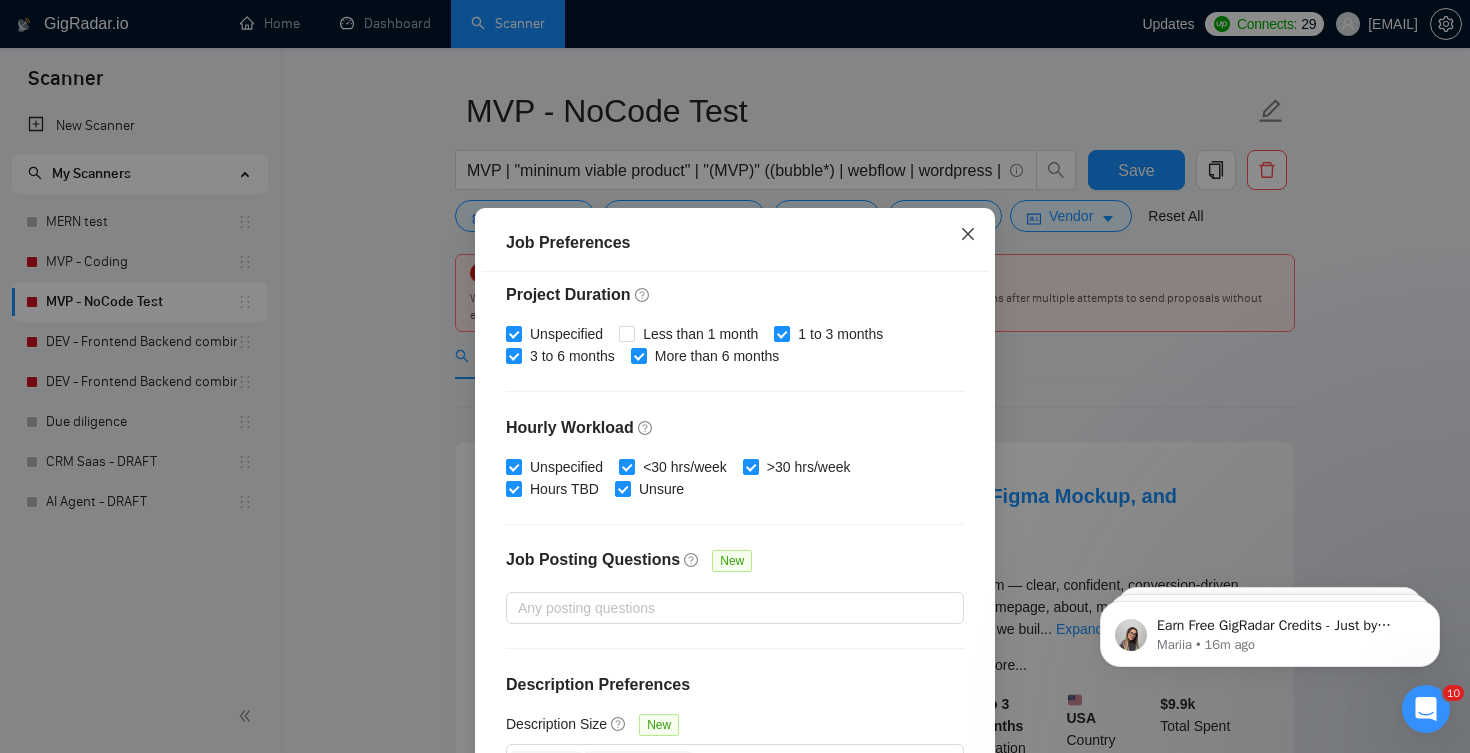 click at bounding box center (968, 235) 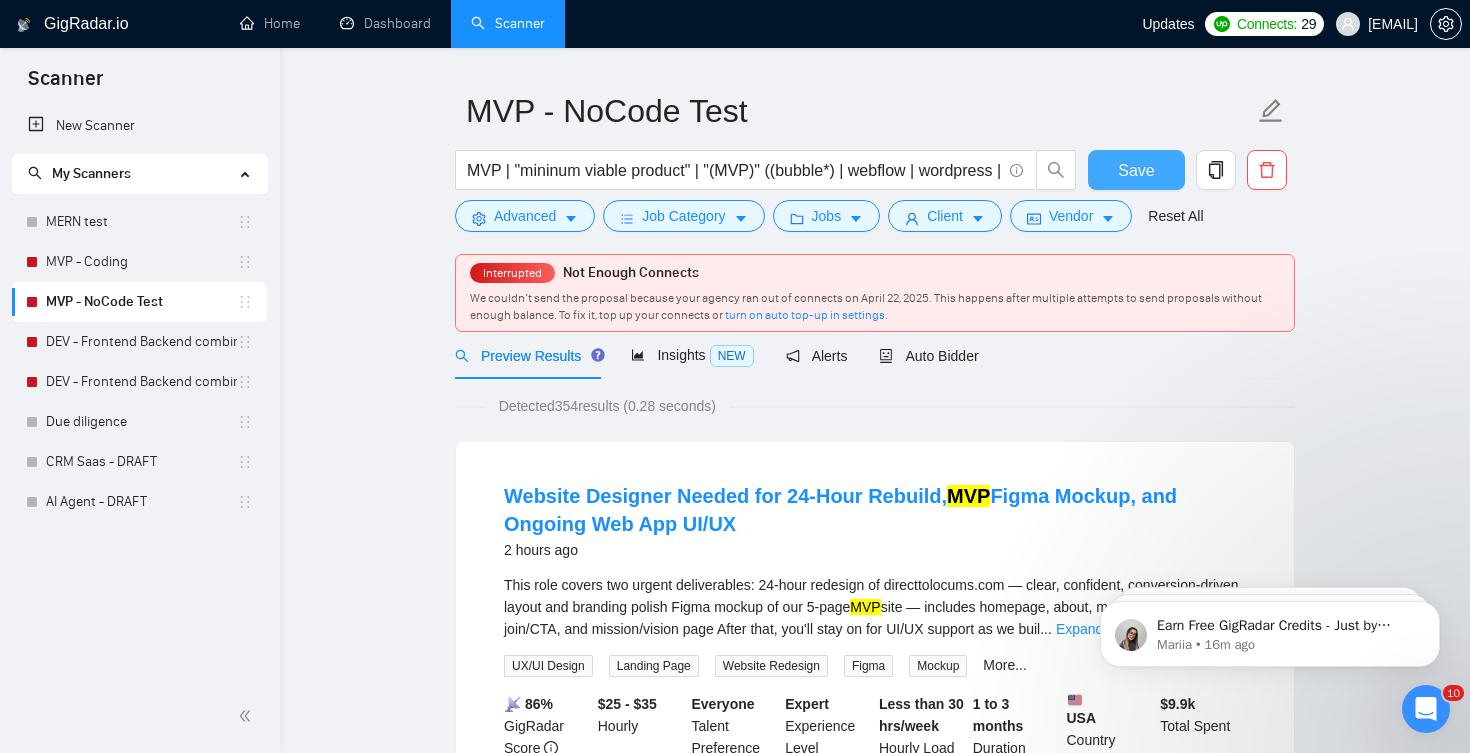 click on "Save" at bounding box center (1136, 170) 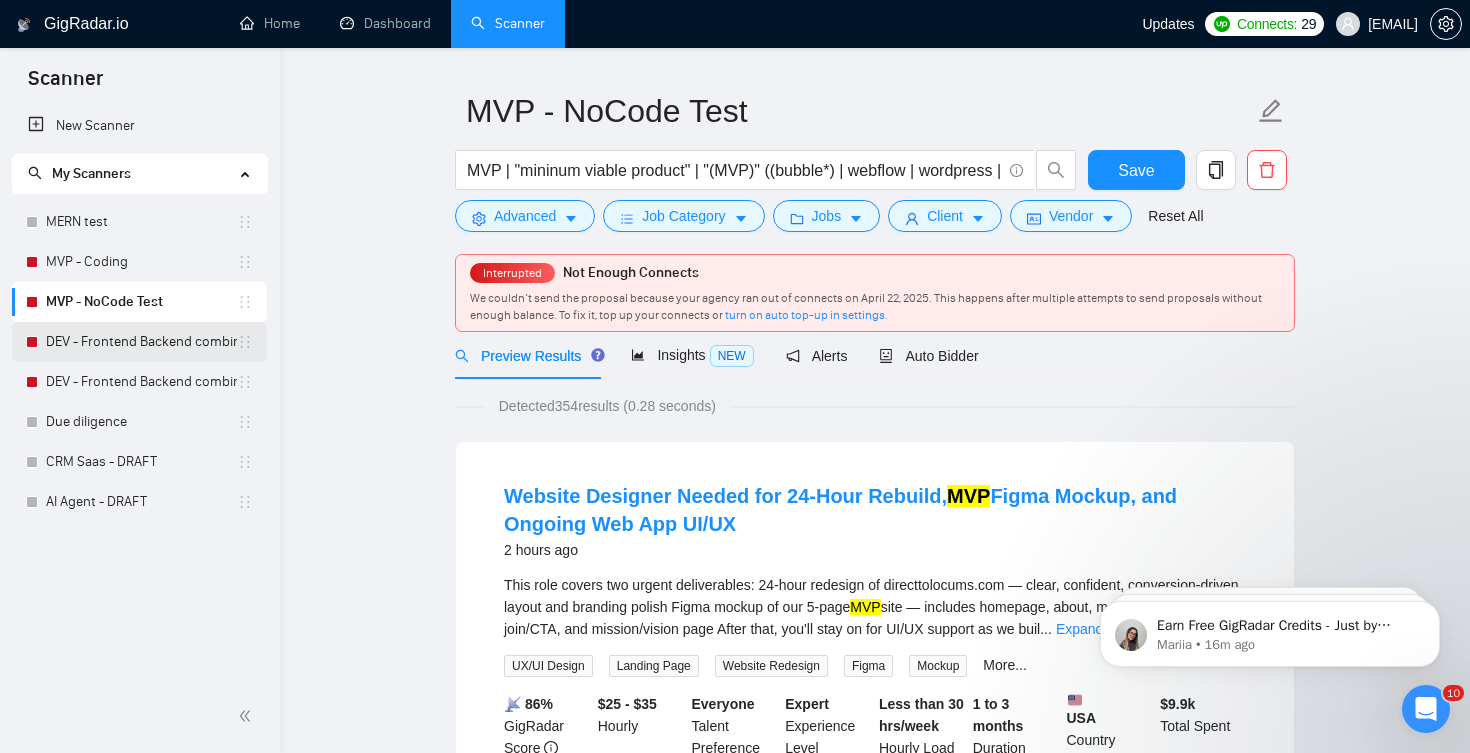 click on "DEV - Frontend Backend combinations US CAN, AUS QATAR" at bounding box center (141, 342) 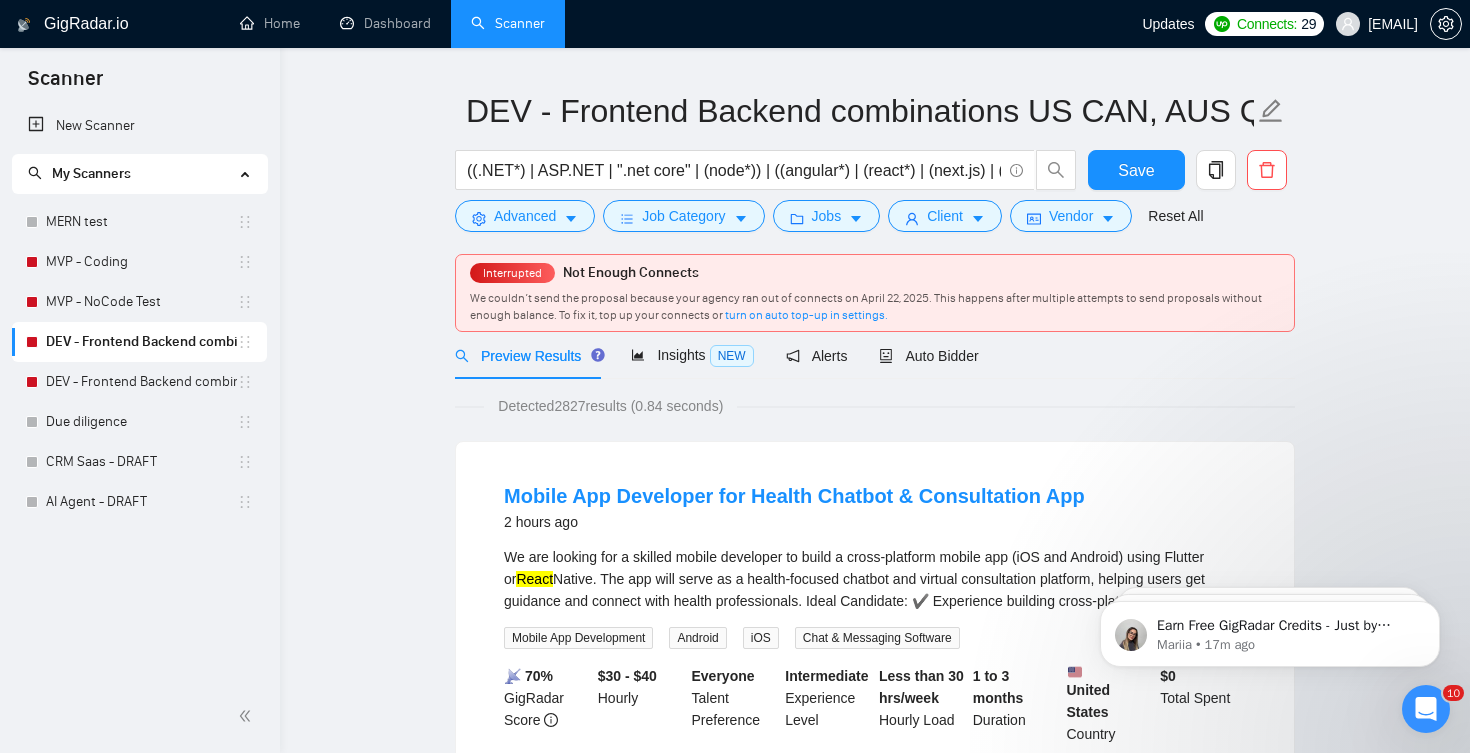 click on "DEV - Frontend Backend combinations US CAN, AUS QATAR ((.NET*) | ASP.NET | ".net core" | (node*)) | ((angular*) | (react*) | (next.js) | (nextjs) | "next js") Save Advanced   Job Category   Jobs   Client   Vendor   Reset All" at bounding box center (875, 160) 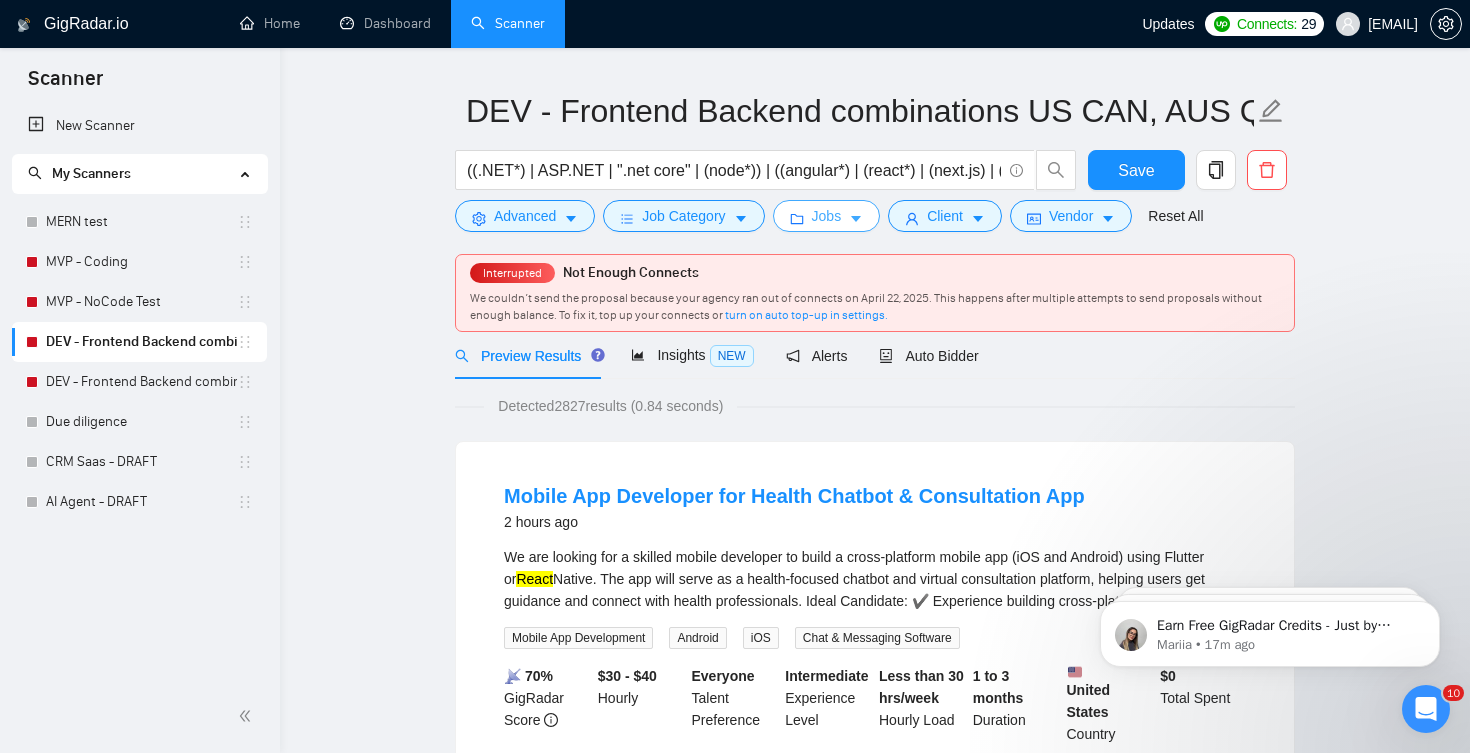 click on "Jobs" at bounding box center (827, 216) 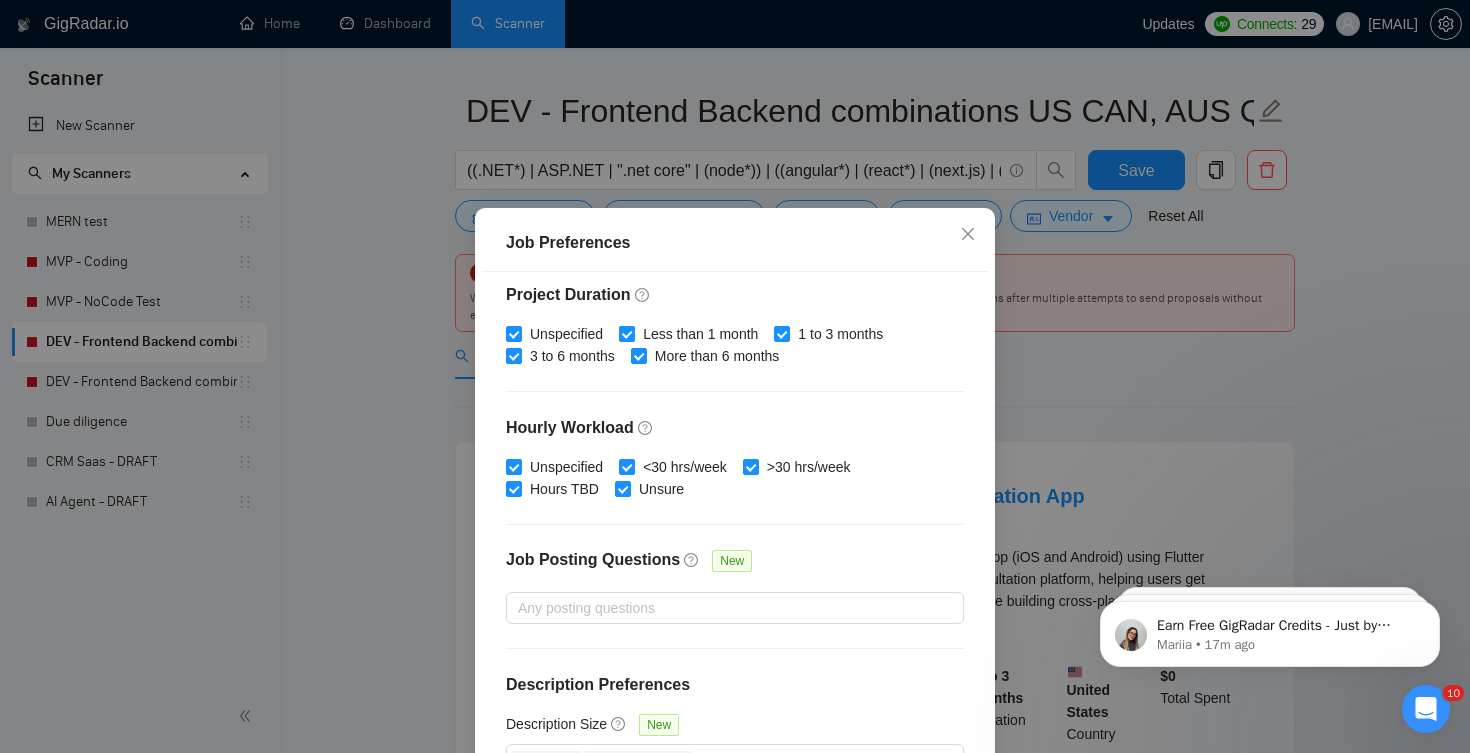 click on "Less than 1 month" at bounding box center [626, 333] 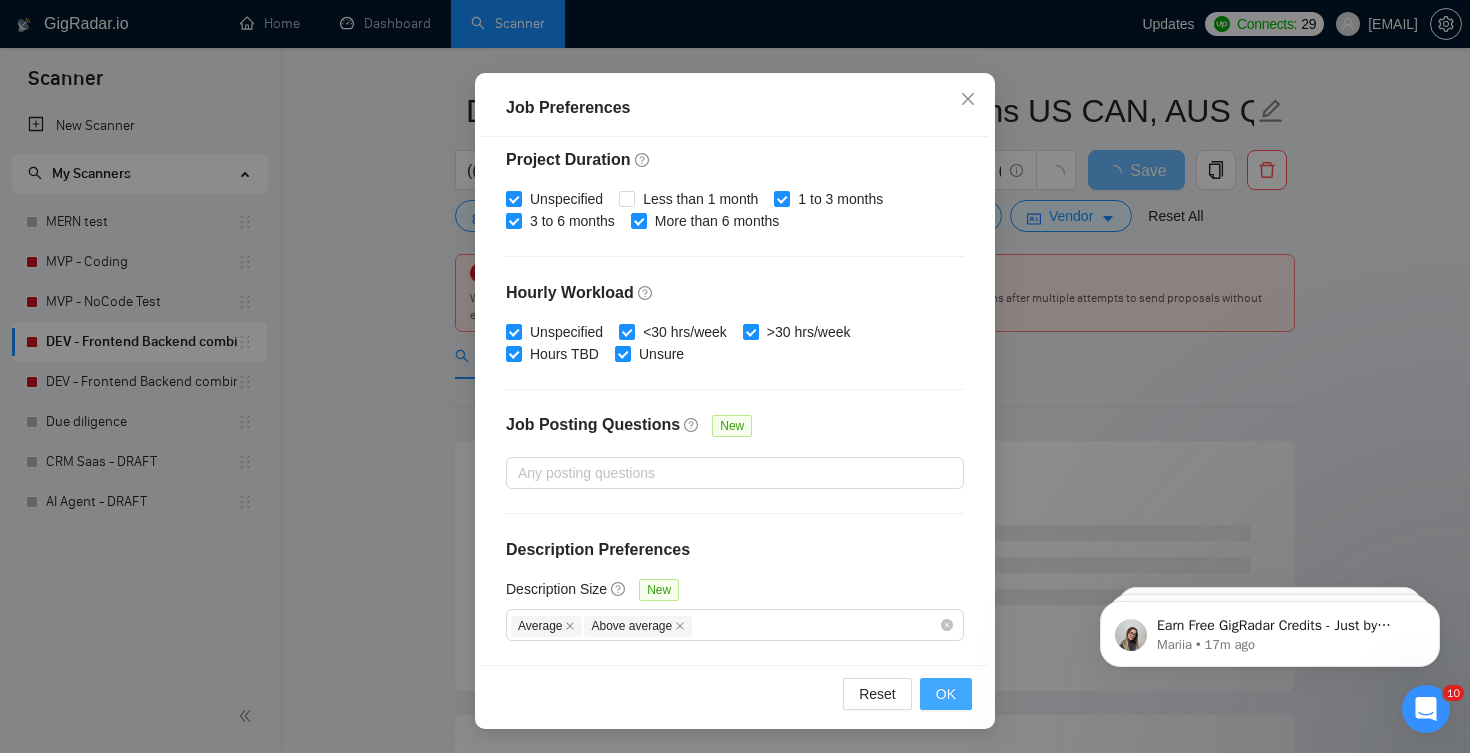 click on "OK" at bounding box center [946, 694] 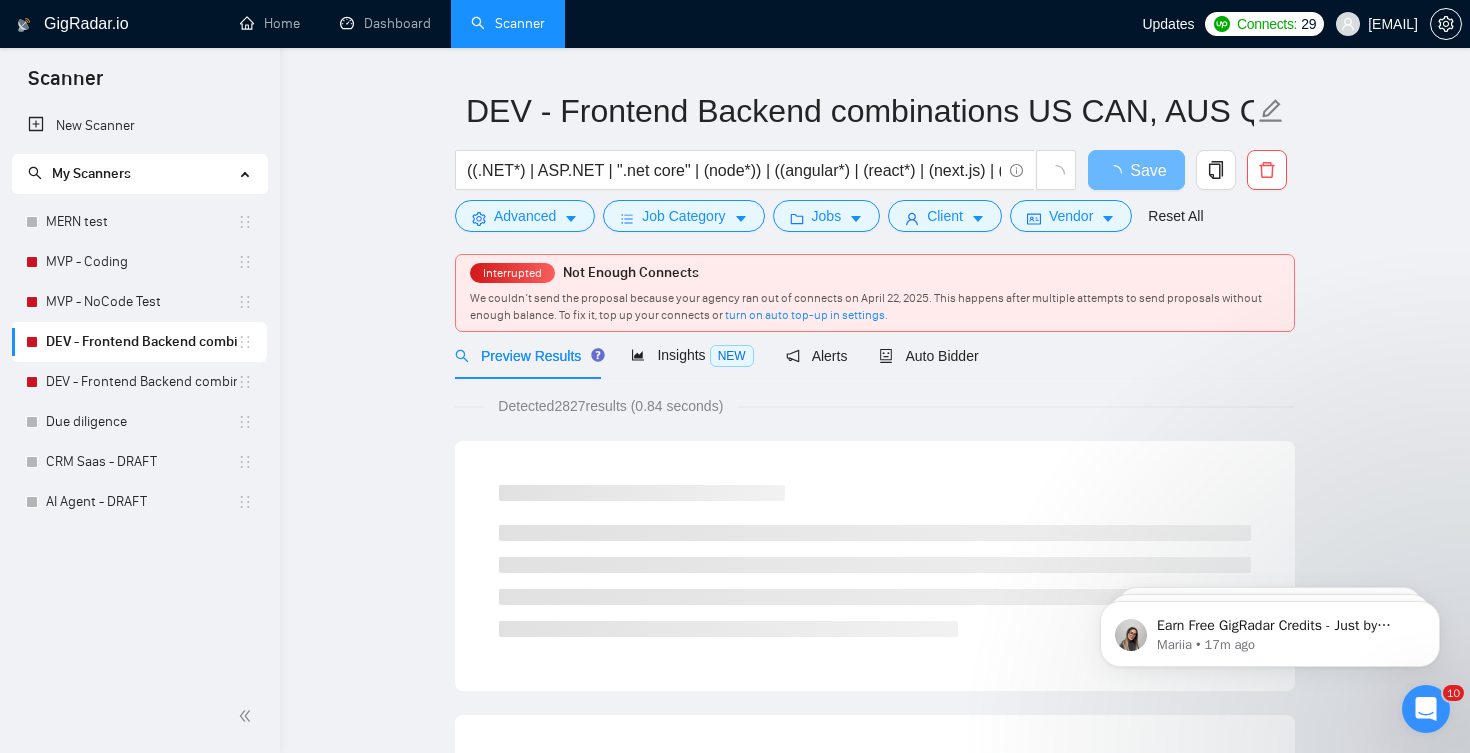 scroll, scrollTop: 0, scrollLeft: 0, axis: both 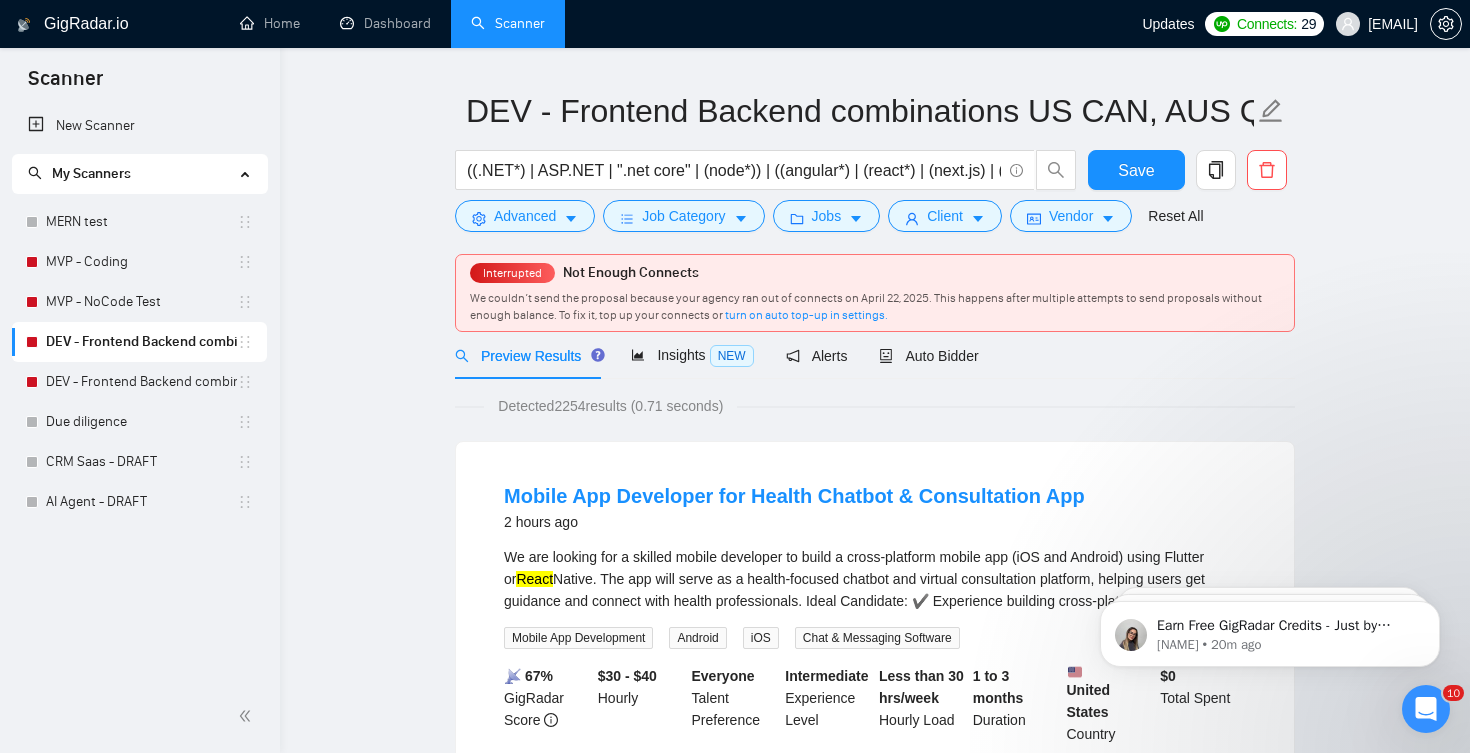 click on "DEV - Frontend Backend combinations US CAN, AUS QATAR ((.NET*) | ASP.NET | ".net core" | (node*)) | ((angular*) | (react*) | (next.js) | (nextjs) | "next js") Save Advanced   Job Category   Jobs   Client   Vendor   Reset All" at bounding box center [875, 160] 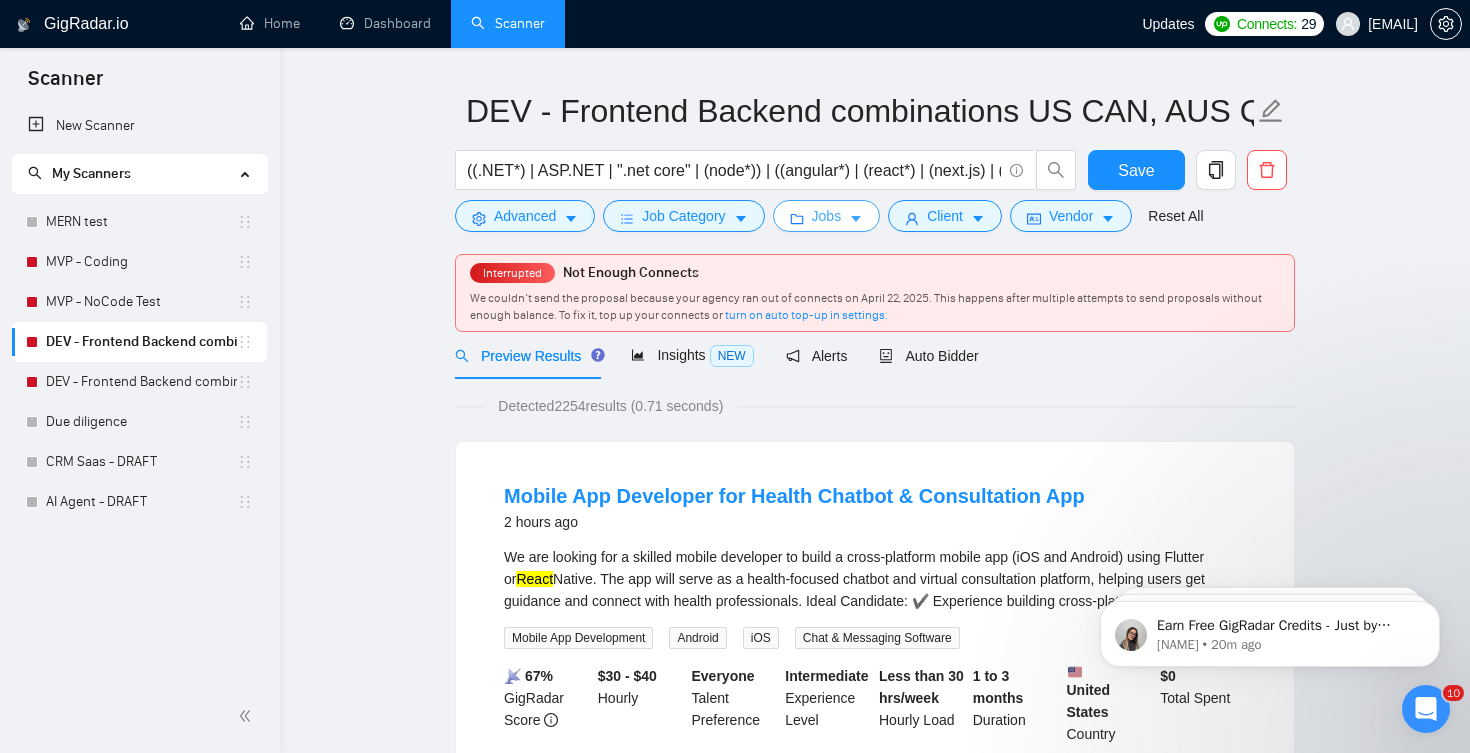 click on "Jobs" at bounding box center (827, 216) 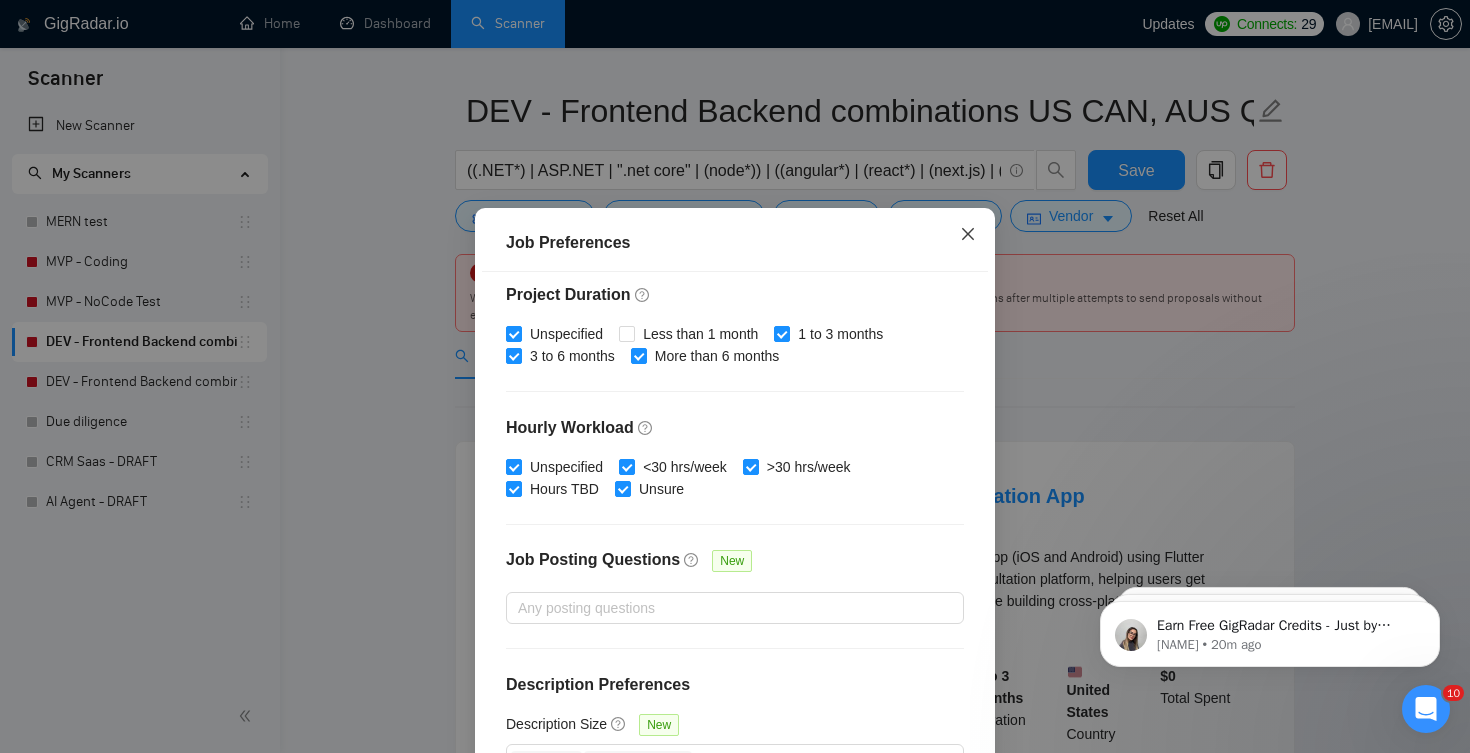 click 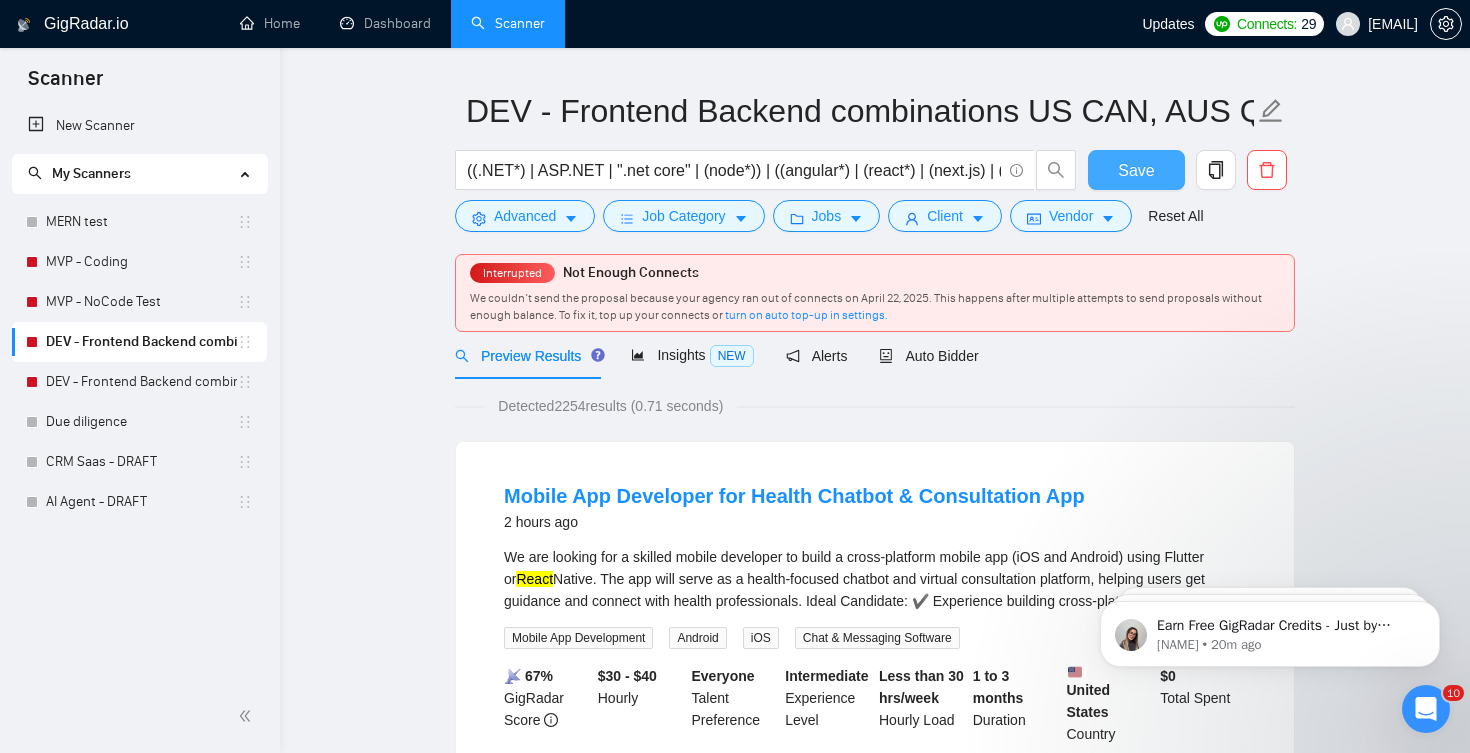 click on "Save" at bounding box center [1136, 170] 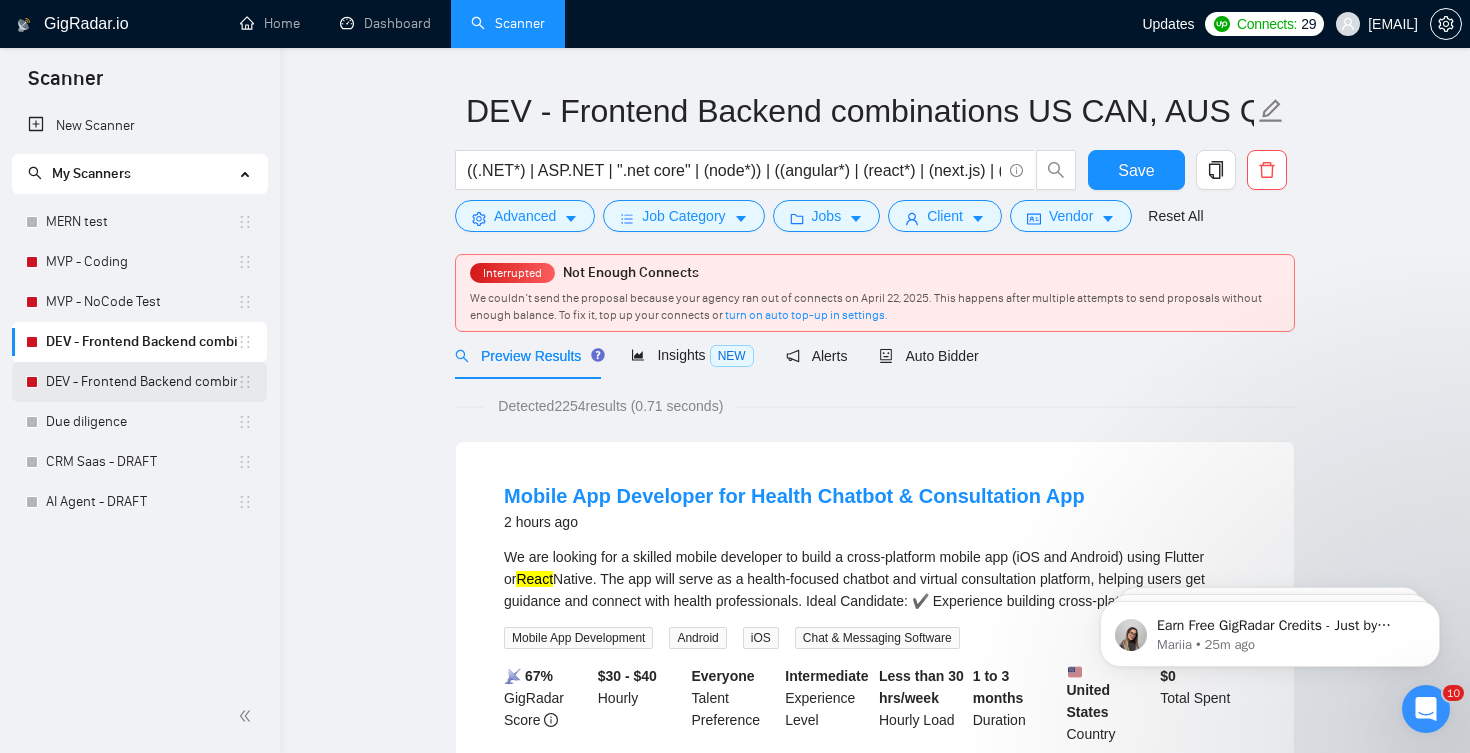 click on "DEV - Frontend Backend combinations EU, UAE" at bounding box center (141, 382) 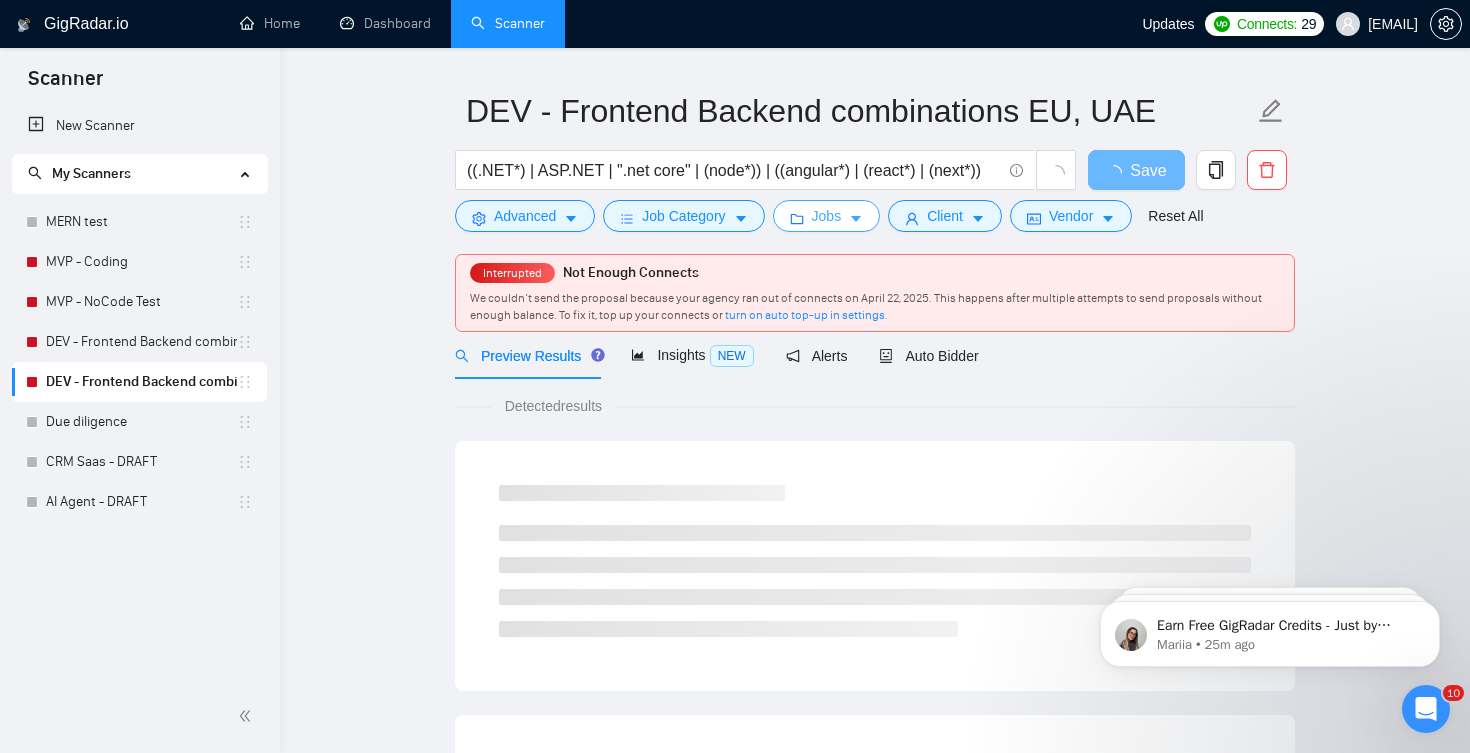 click on "Jobs" at bounding box center (827, 216) 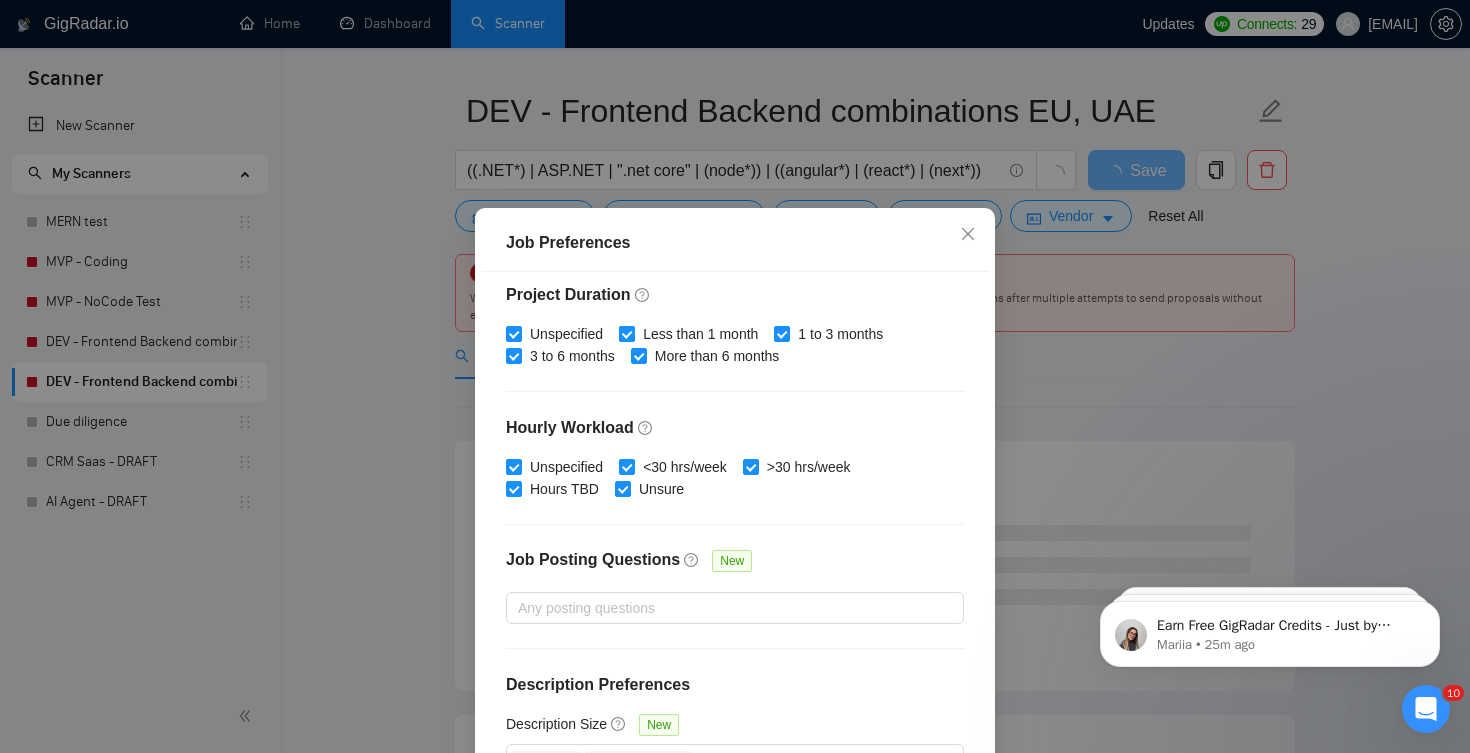 click on "Less than 1 month" at bounding box center [700, 334] 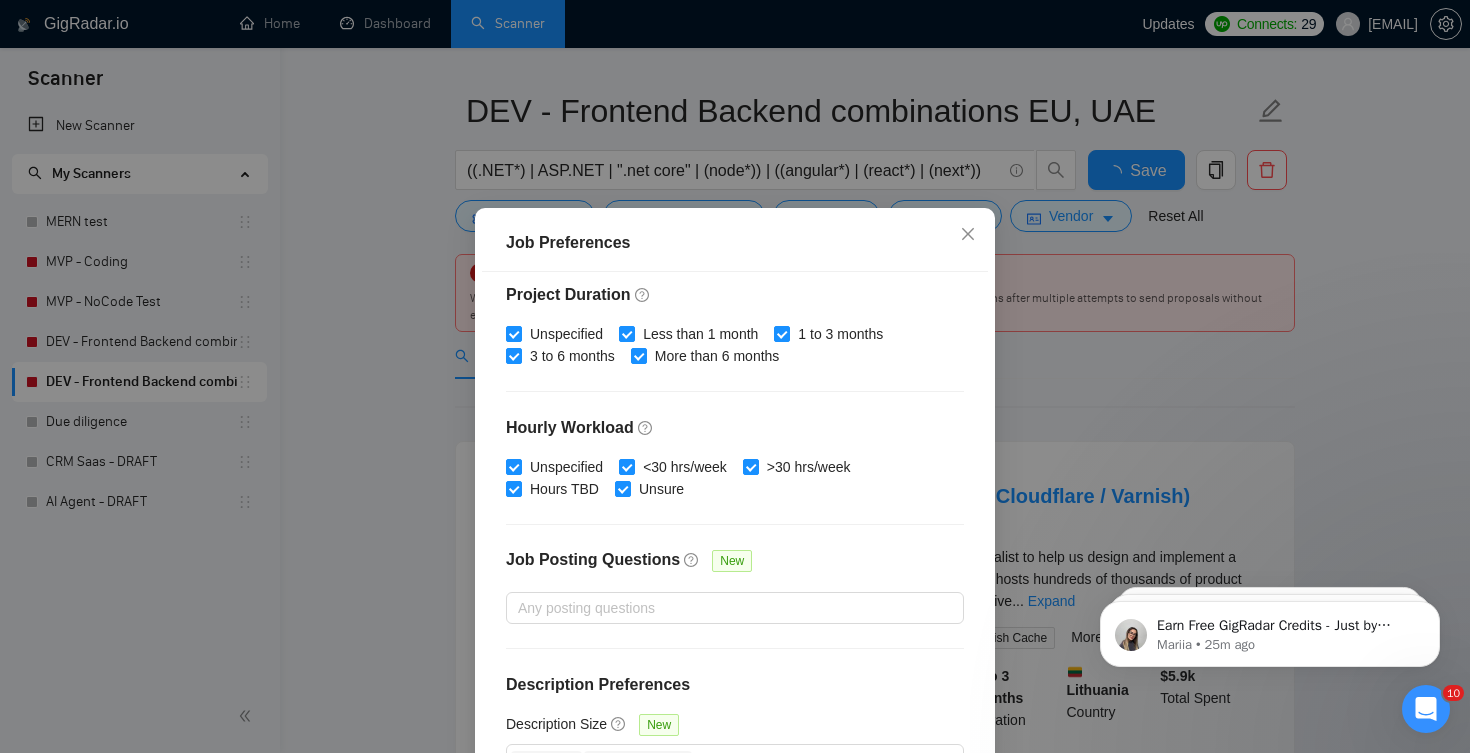 checkbox on "false" 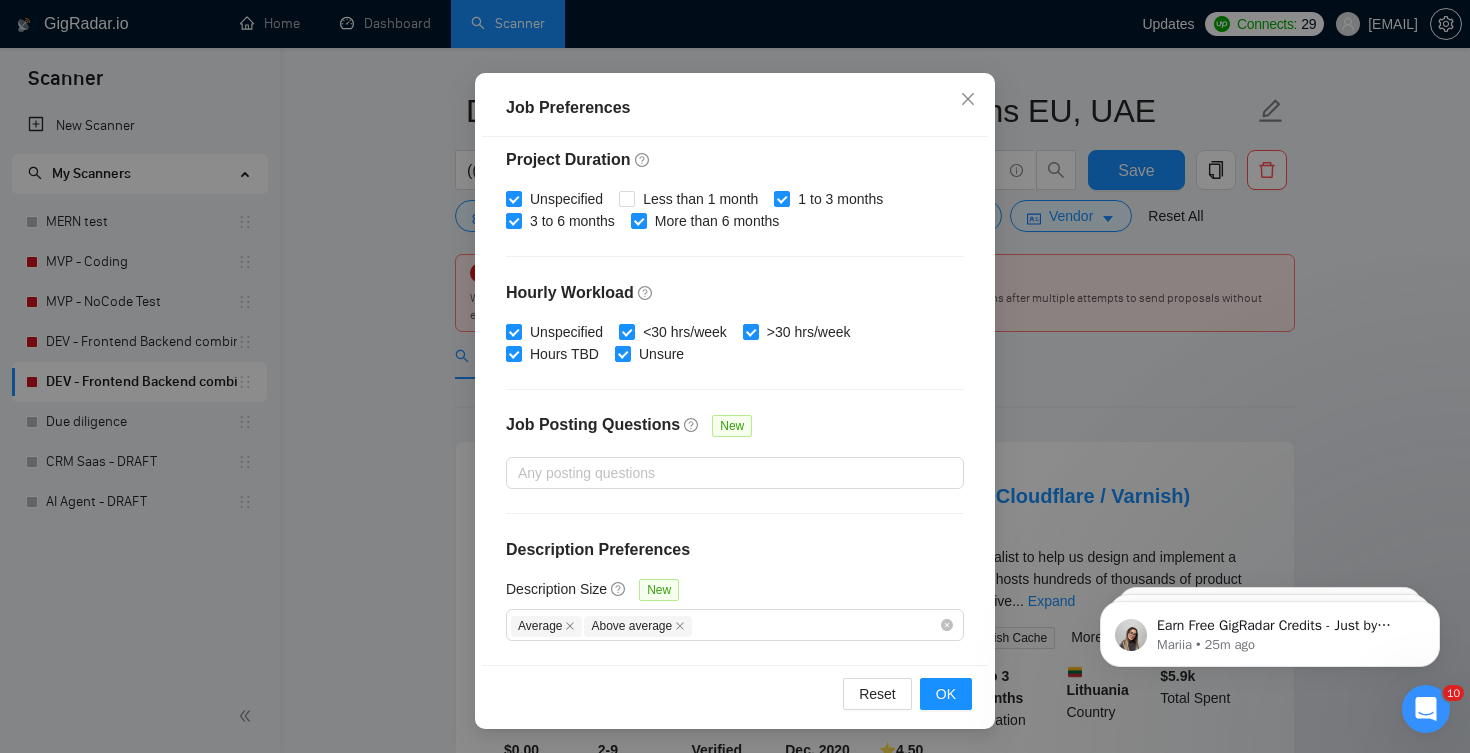 scroll, scrollTop: 137, scrollLeft: 0, axis: vertical 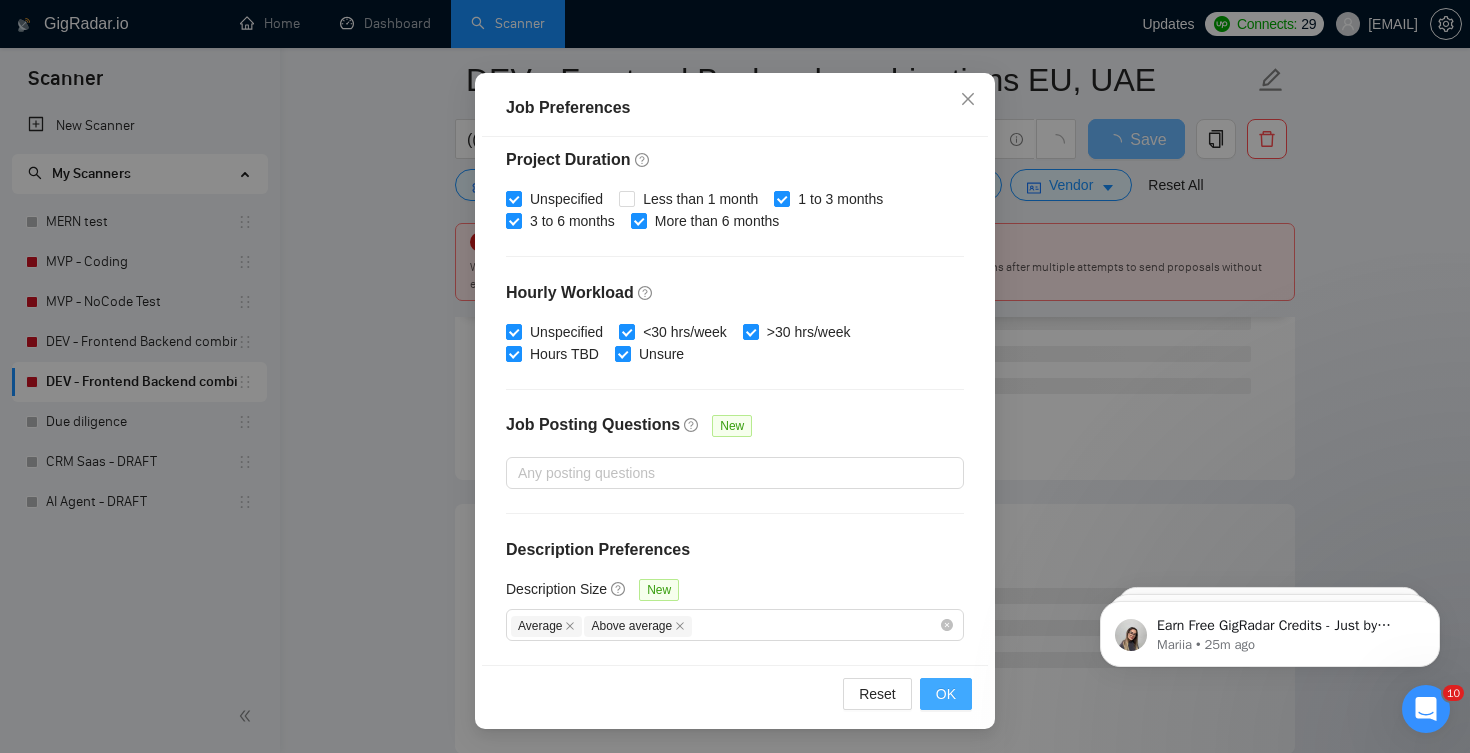 click on "OK" at bounding box center (946, 694) 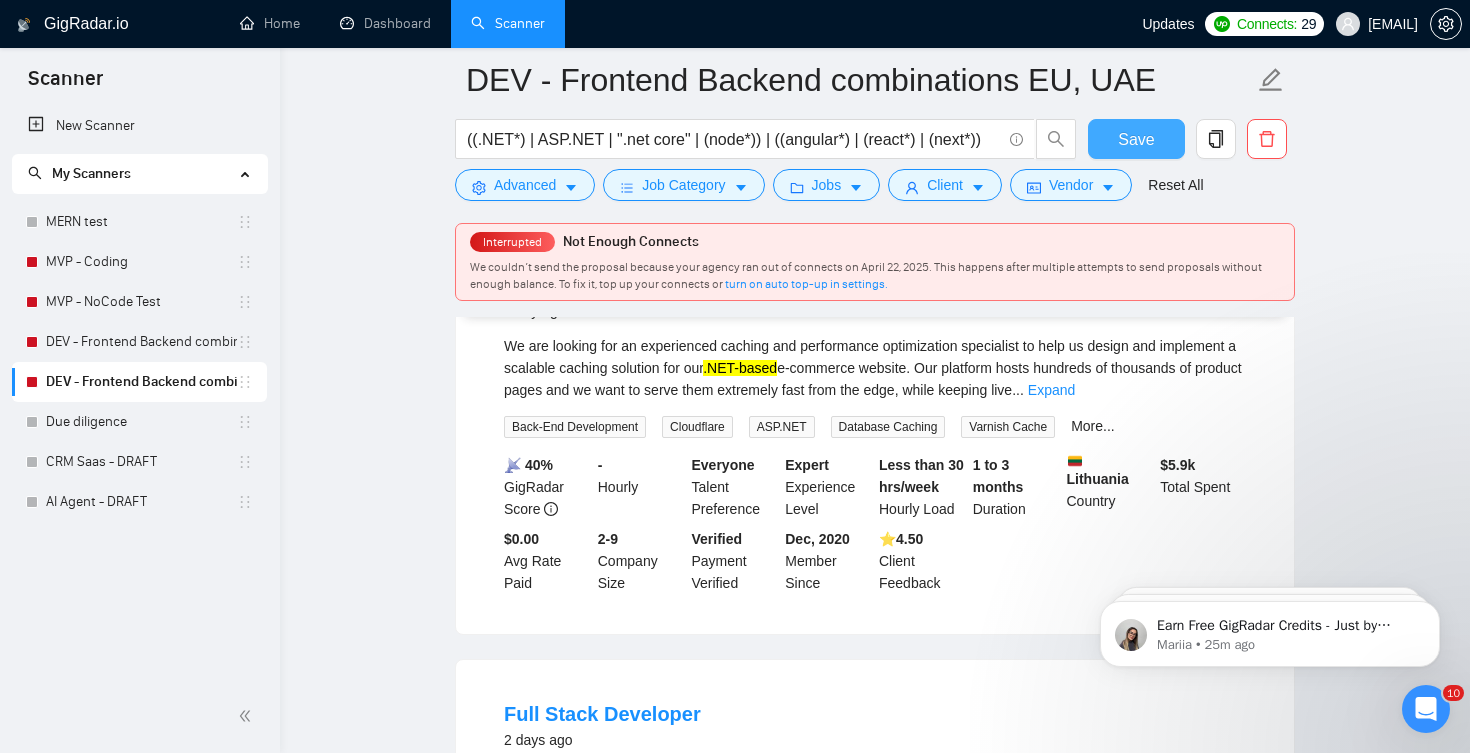 click on "Save" at bounding box center [1136, 139] 